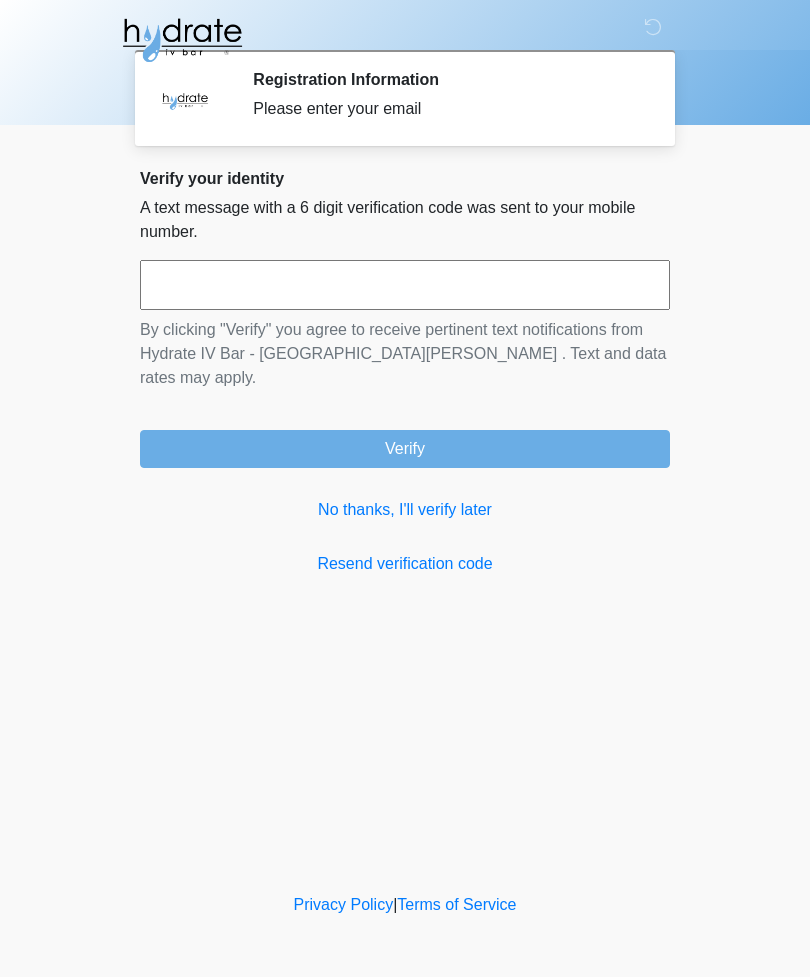 scroll, scrollTop: 0, scrollLeft: 0, axis: both 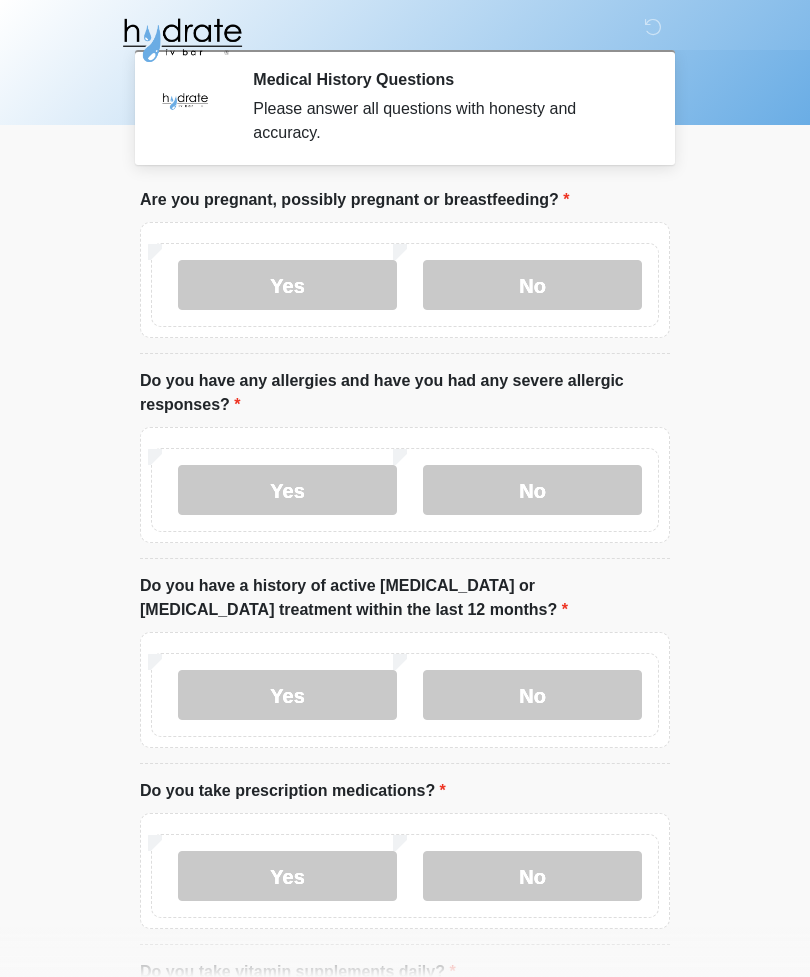 click on "No" at bounding box center [532, 285] 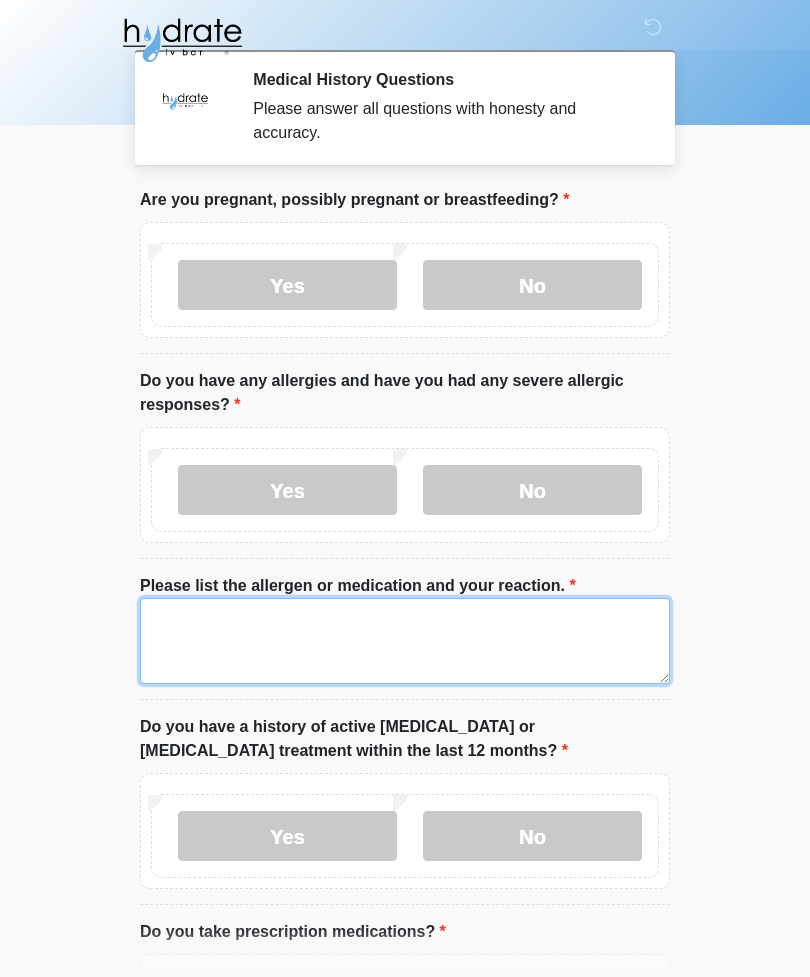 click on "Please list the allergen or medication and your reaction." at bounding box center [405, 641] 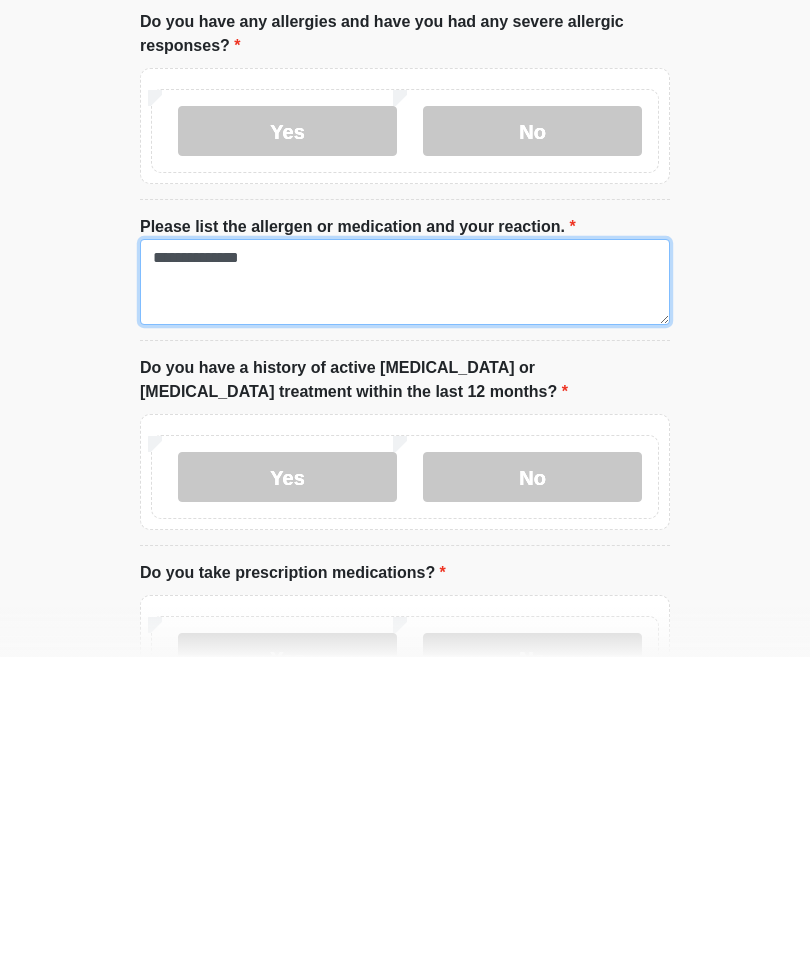 scroll, scrollTop: 70, scrollLeft: 0, axis: vertical 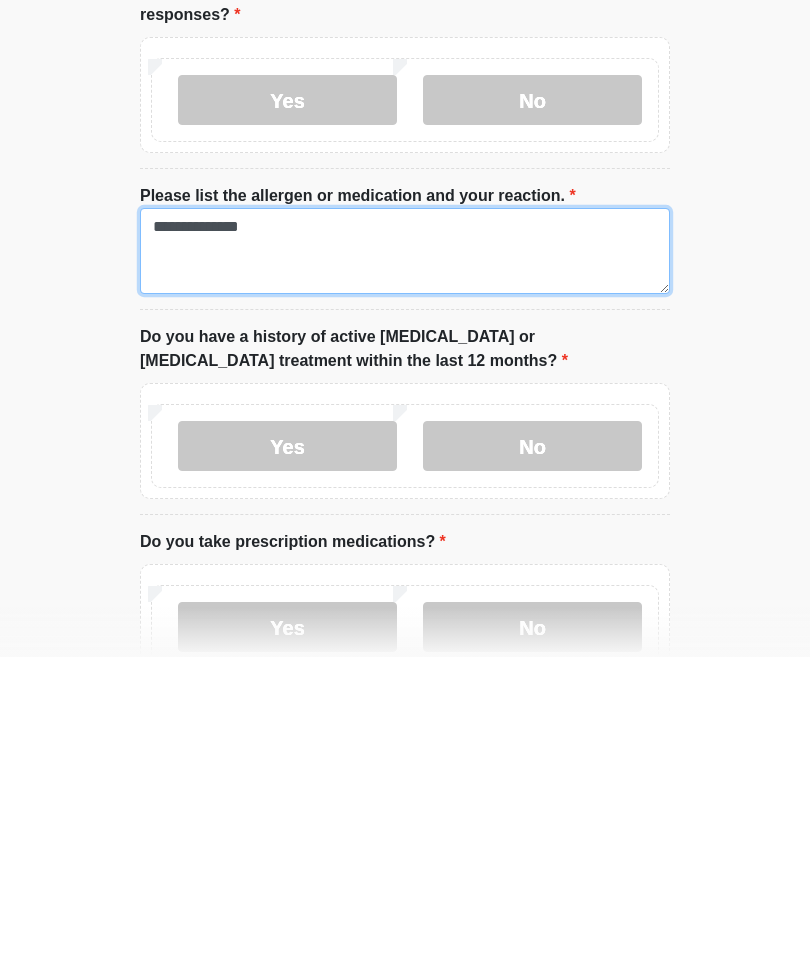 type on "**********" 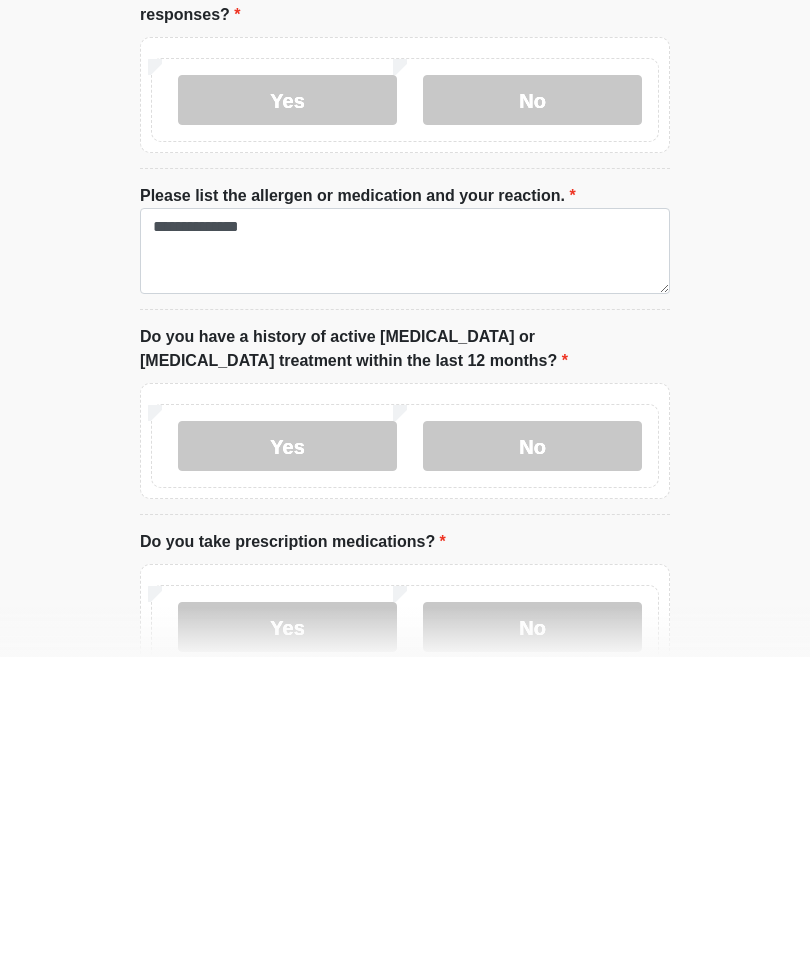 click on "No" at bounding box center (532, 766) 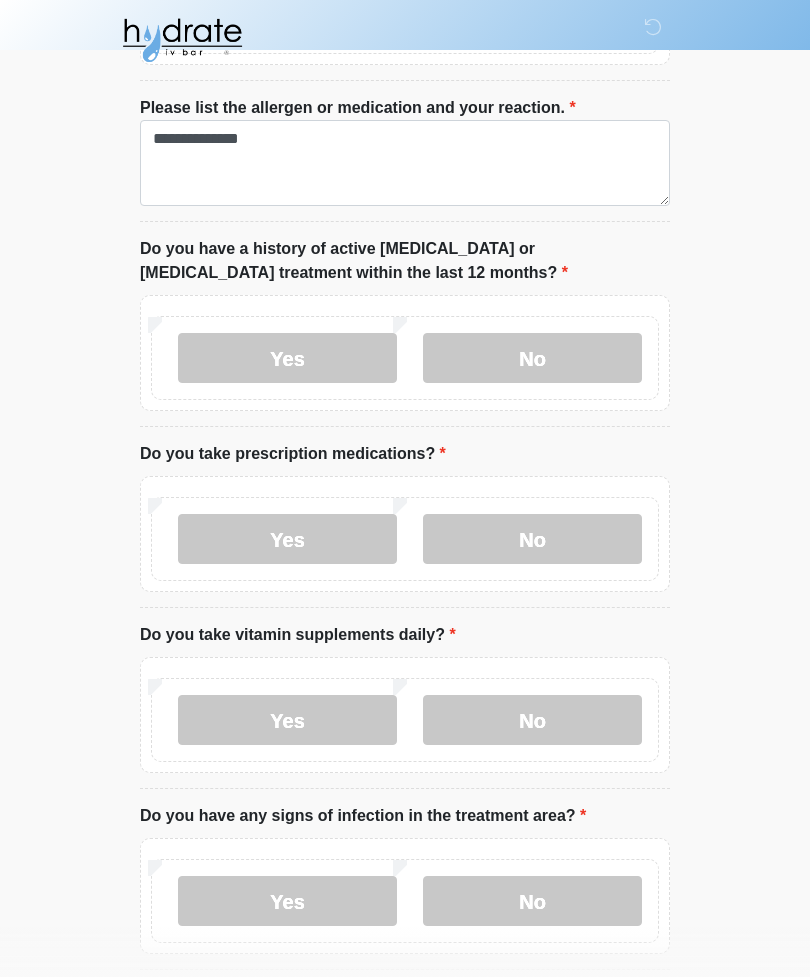 scroll, scrollTop: 497, scrollLeft: 0, axis: vertical 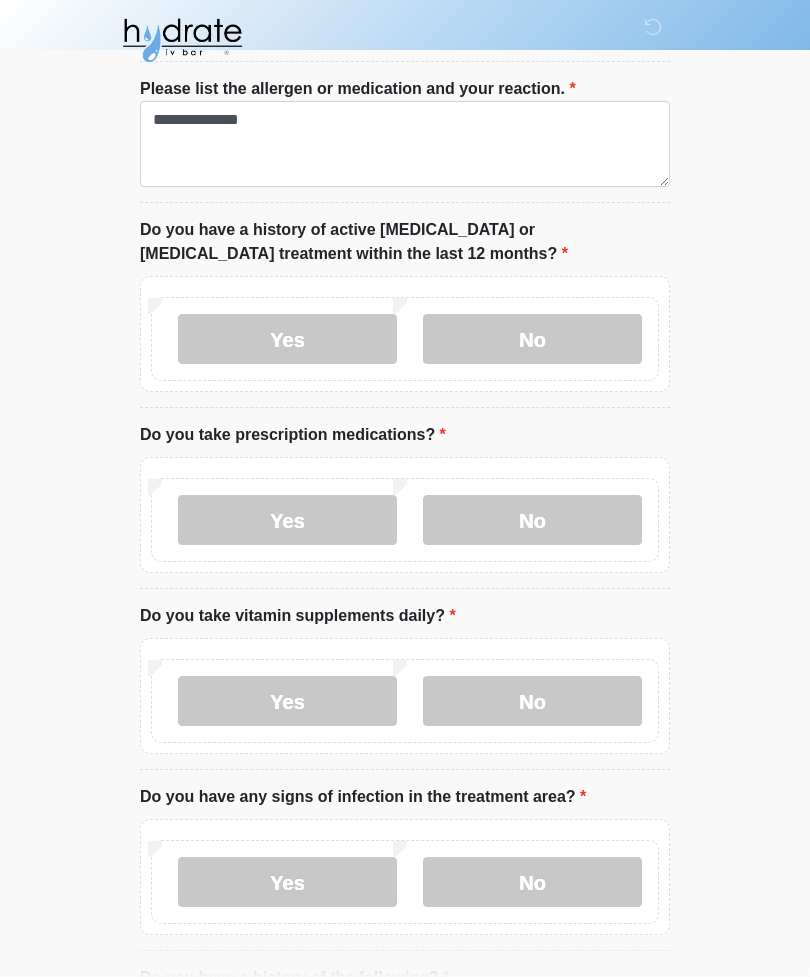click on "Yes" at bounding box center [287, 520] 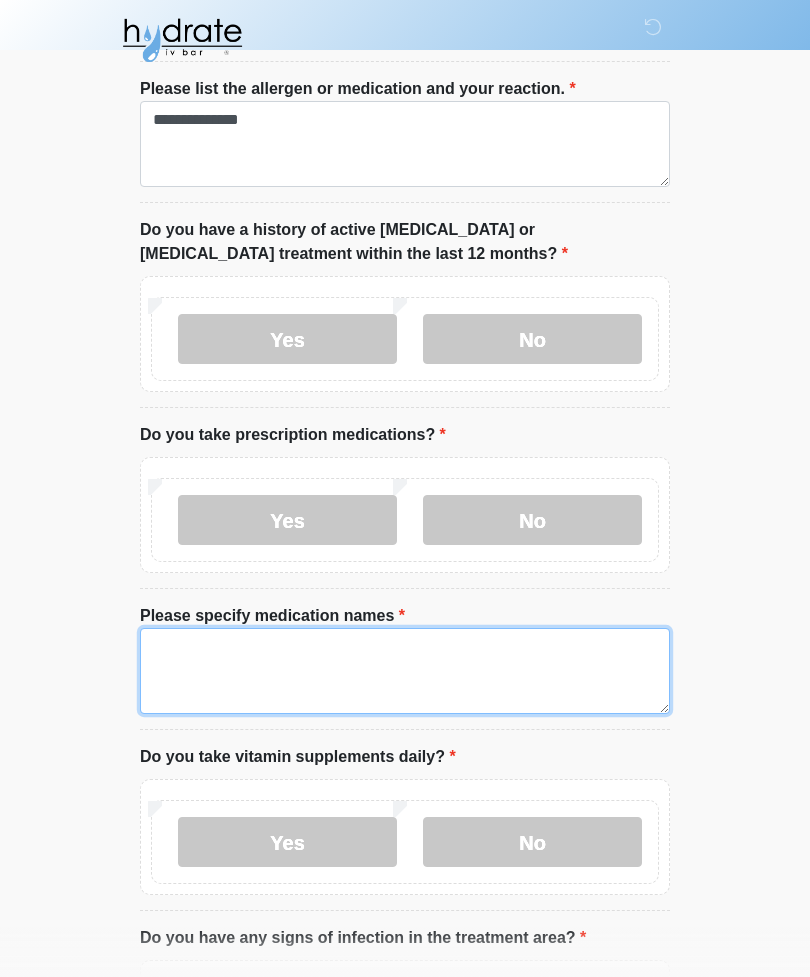 click on "Please specify medication names" at bounding box center [405, 671] 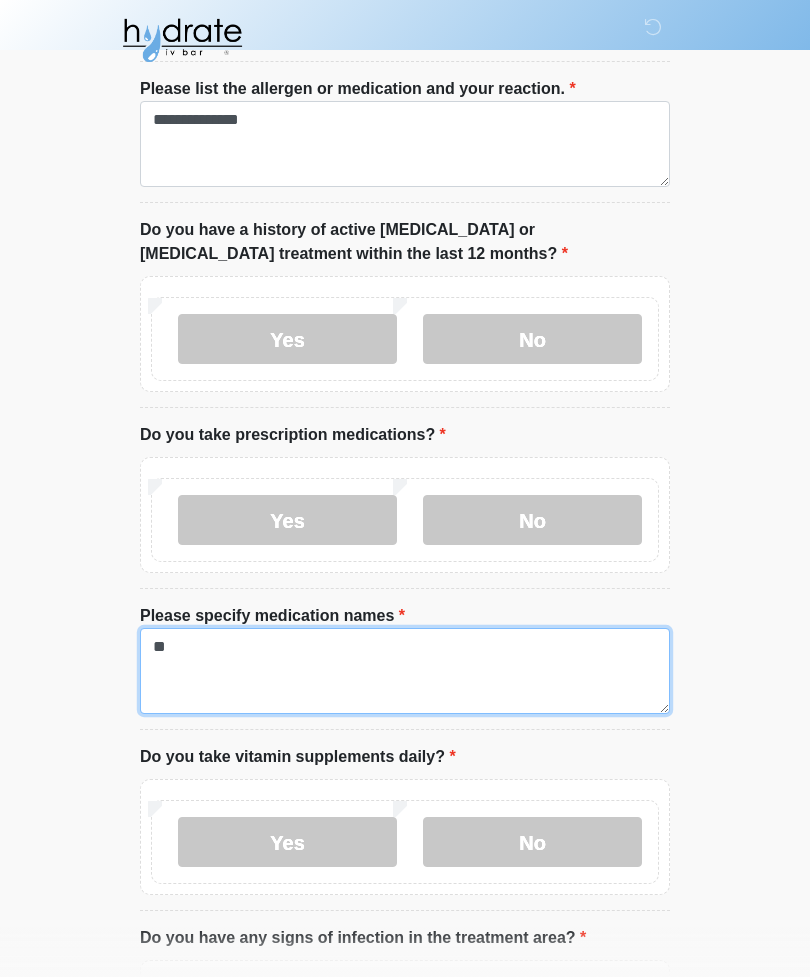 type on "*" 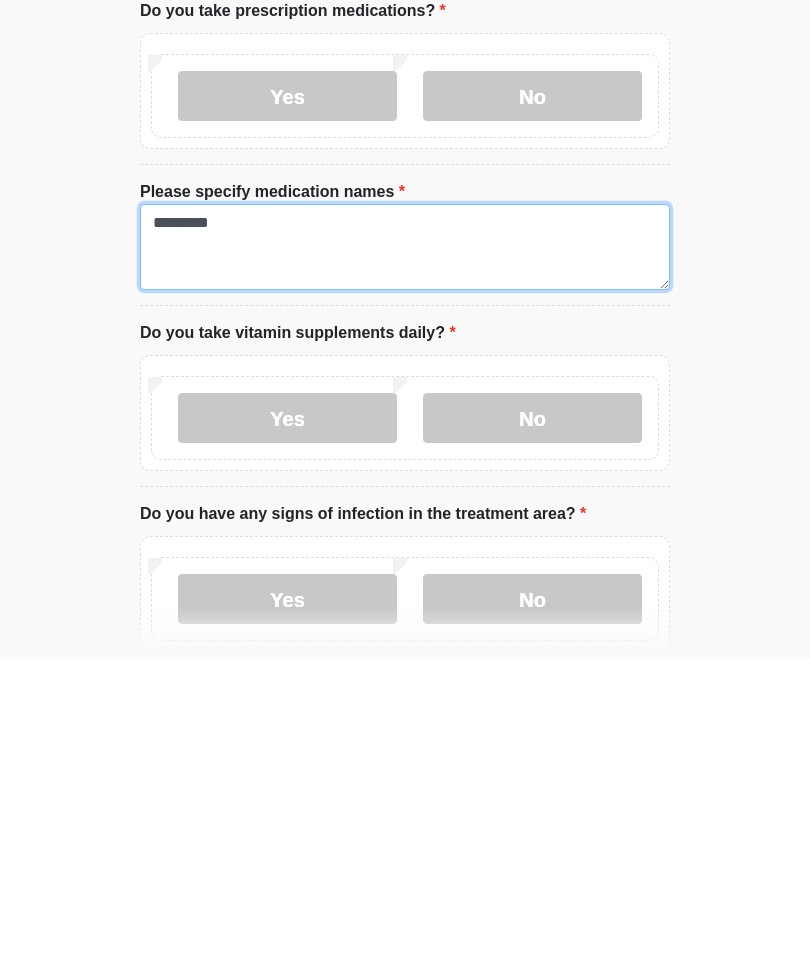 scroll, scrollTop: 607, scrollLeft: 0, axis: vertical 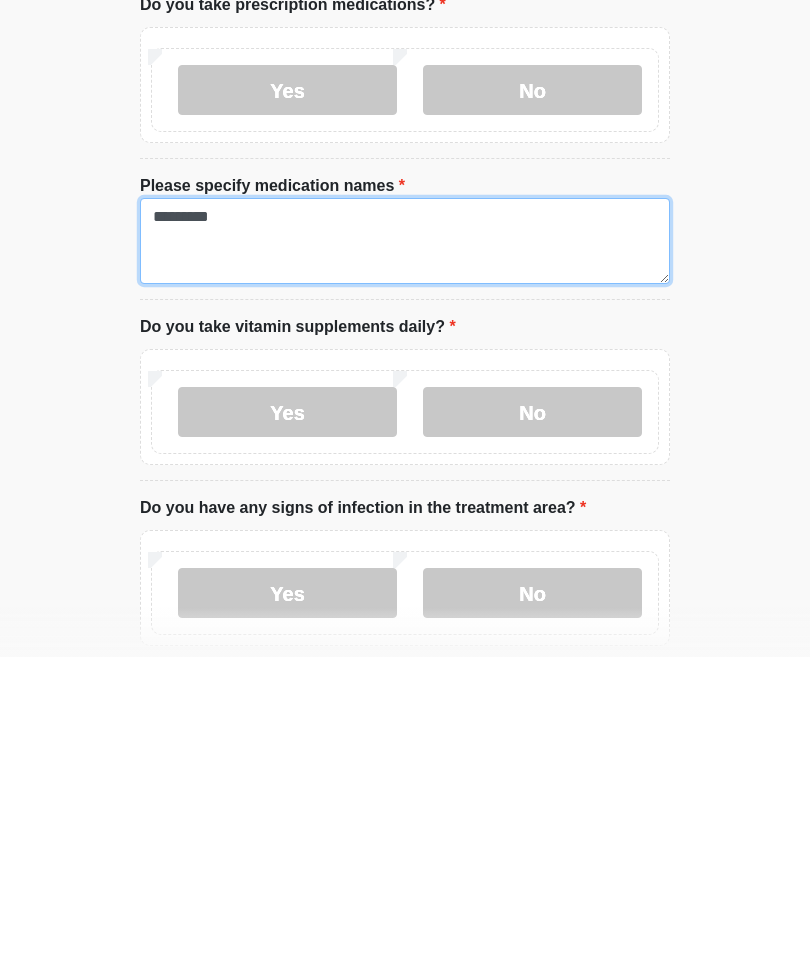 type on "*********" 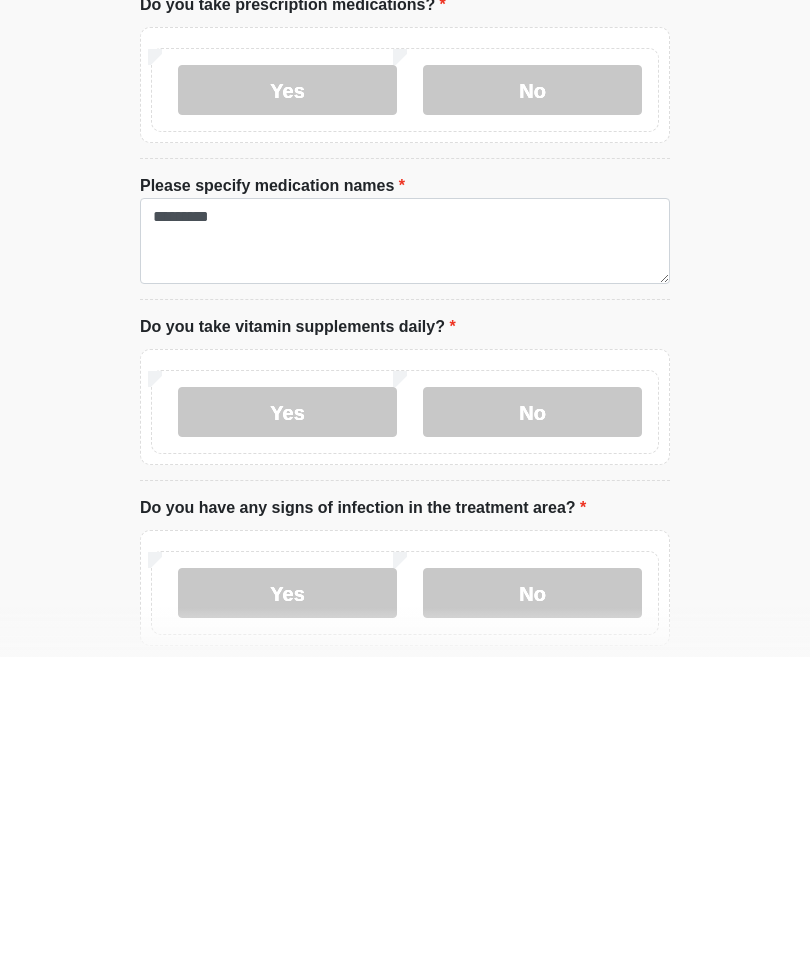 click on "No" at bounding box center (532, 732) 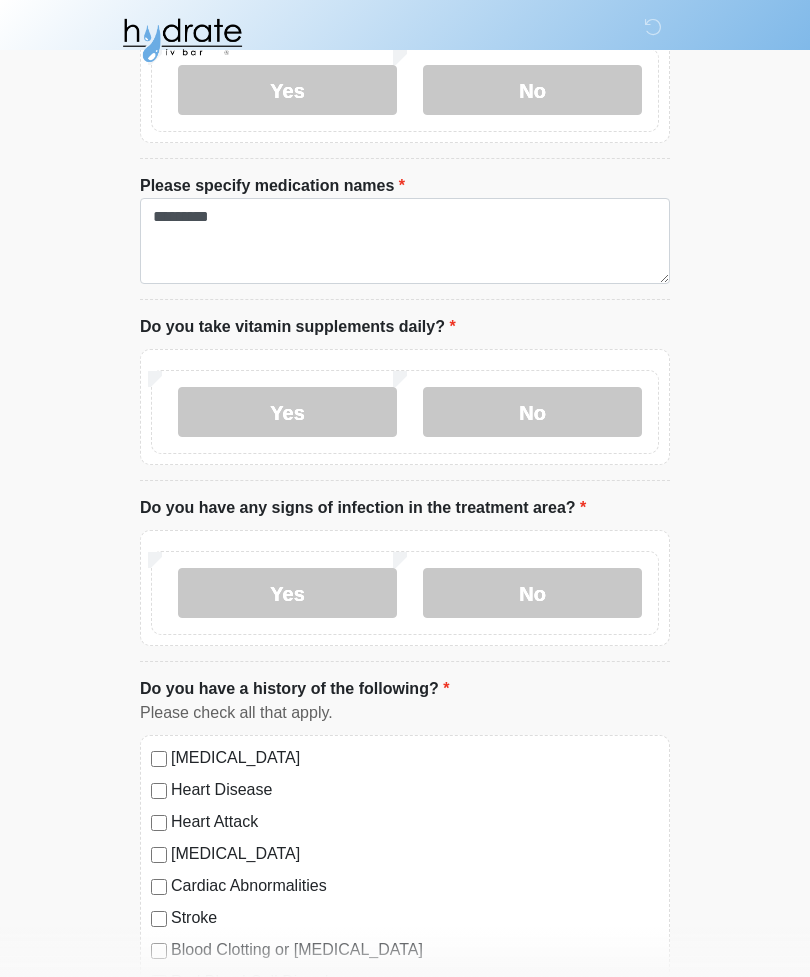 click on "No" at bounding box center [532, 593] 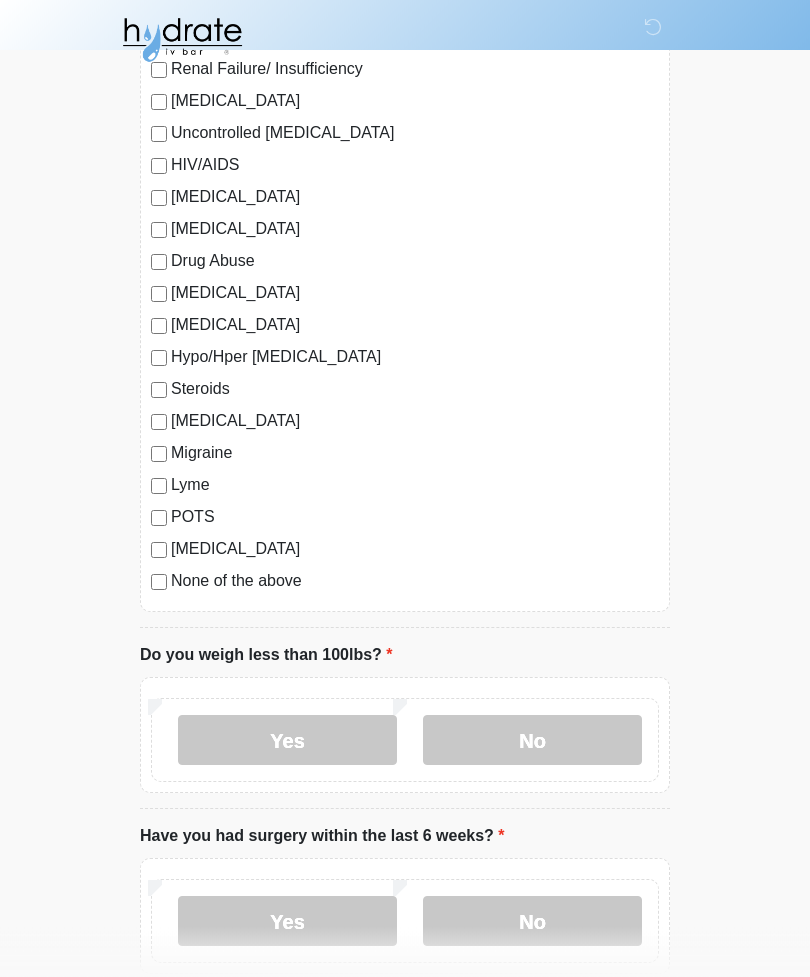 scroll, scrollTop: 2141, scrollLeft: 0, axis: vertical 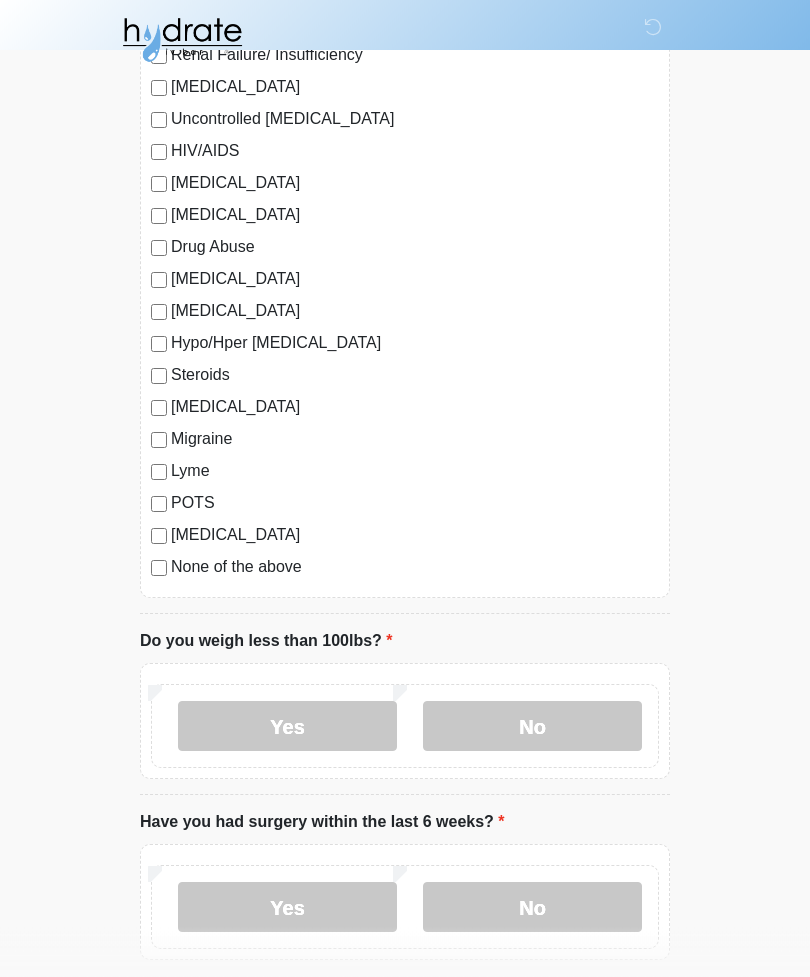 click on "No" at bounding box center [532, 727] 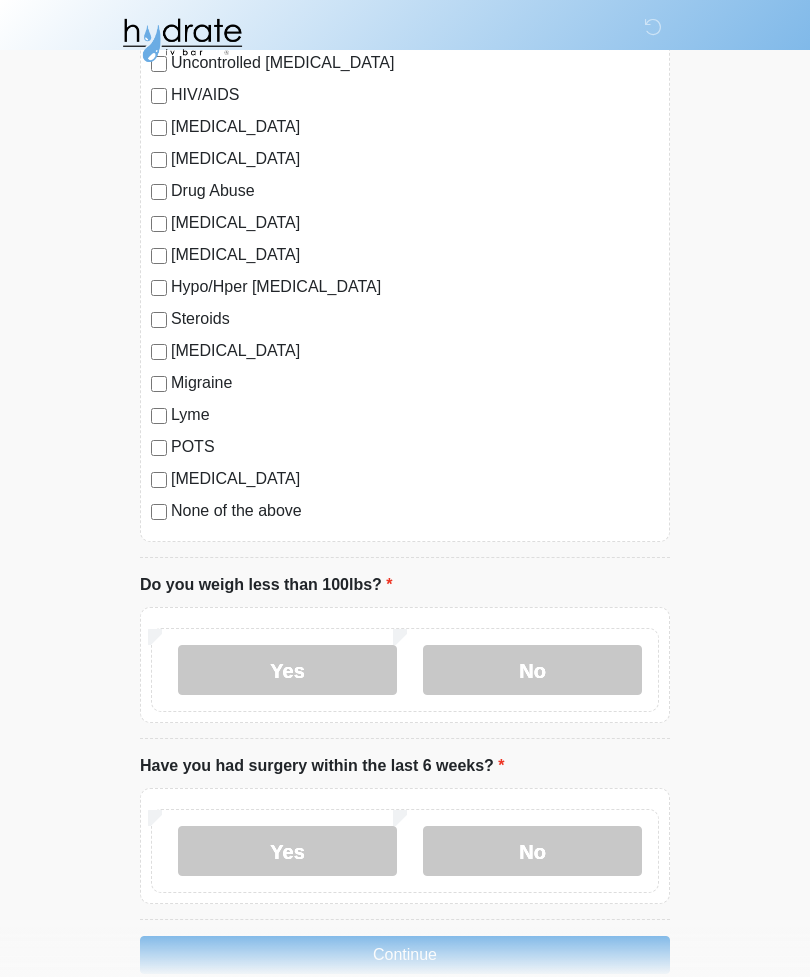 scroll, scrollTop: 2234, scrollLeft: 0, axis: vertical 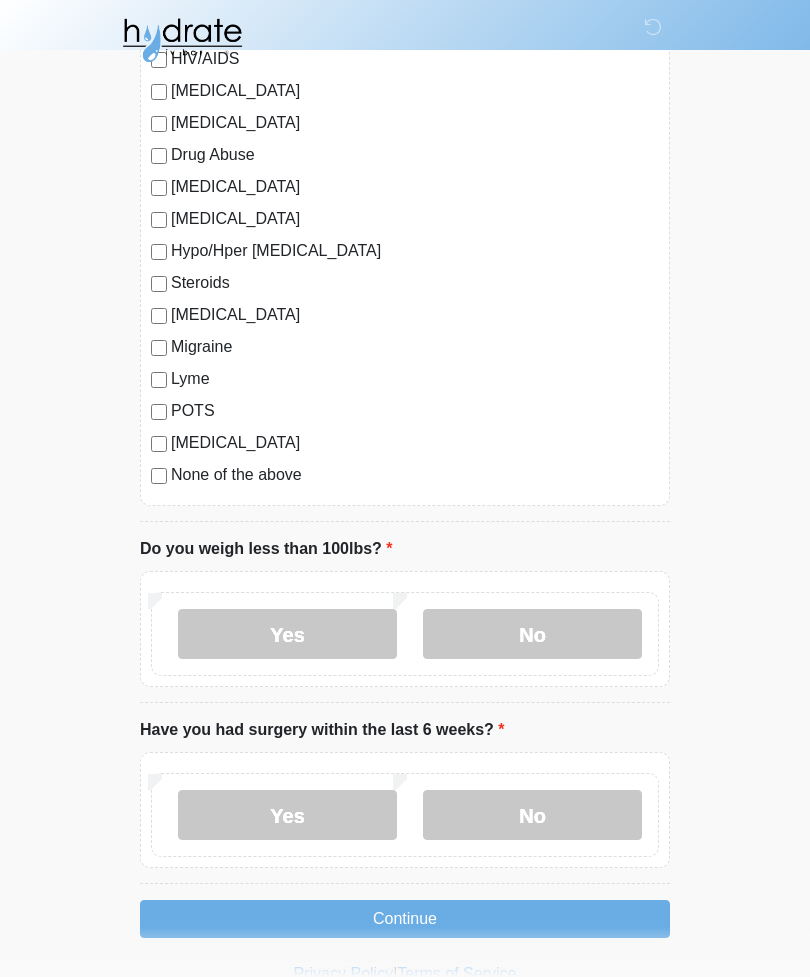 click on "No" at bounding box center [532, 815] 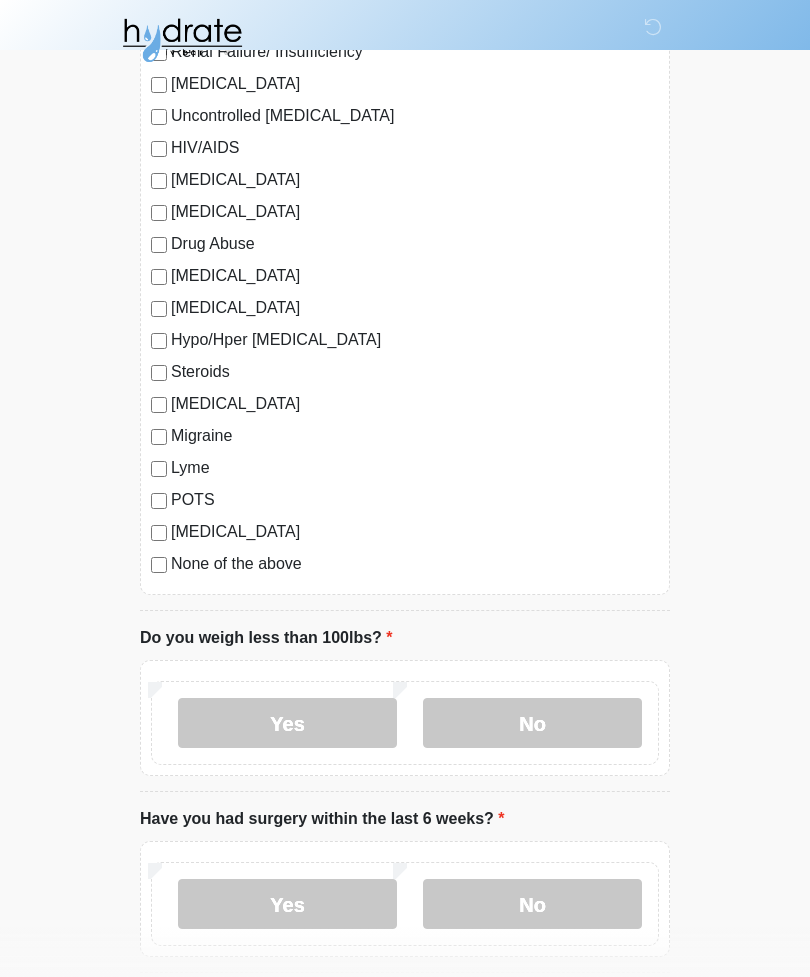 scroll, scrollTop: 2234, scrollLeft: 0, axis: vertical 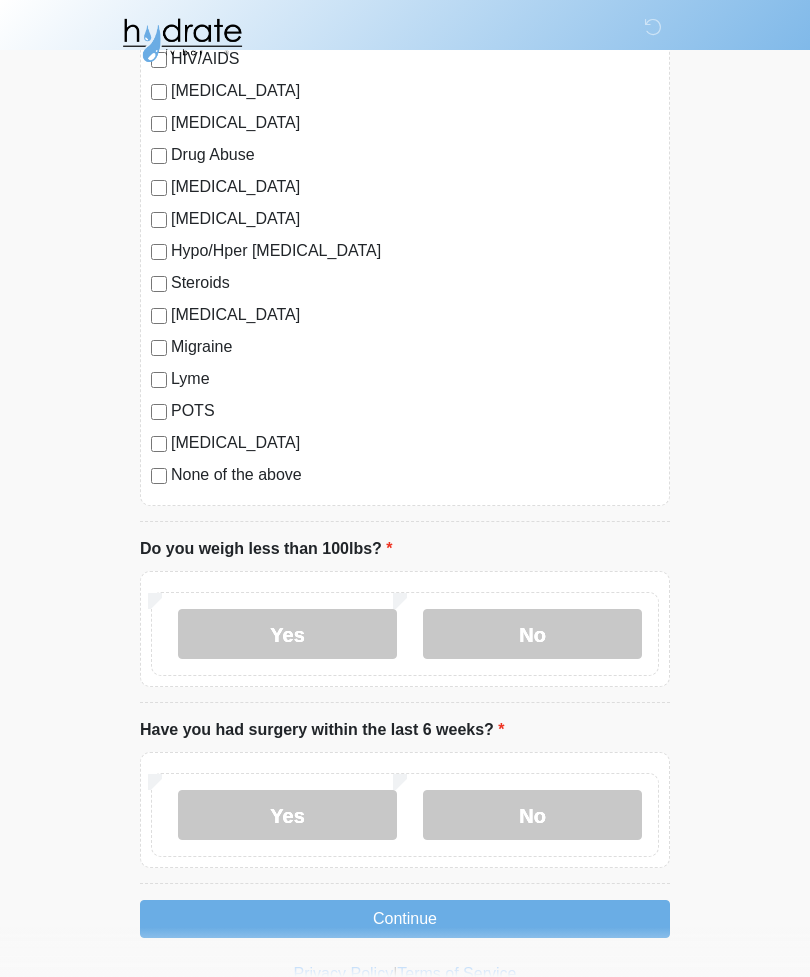 click on "Continue" at bounding box center (405, 919) 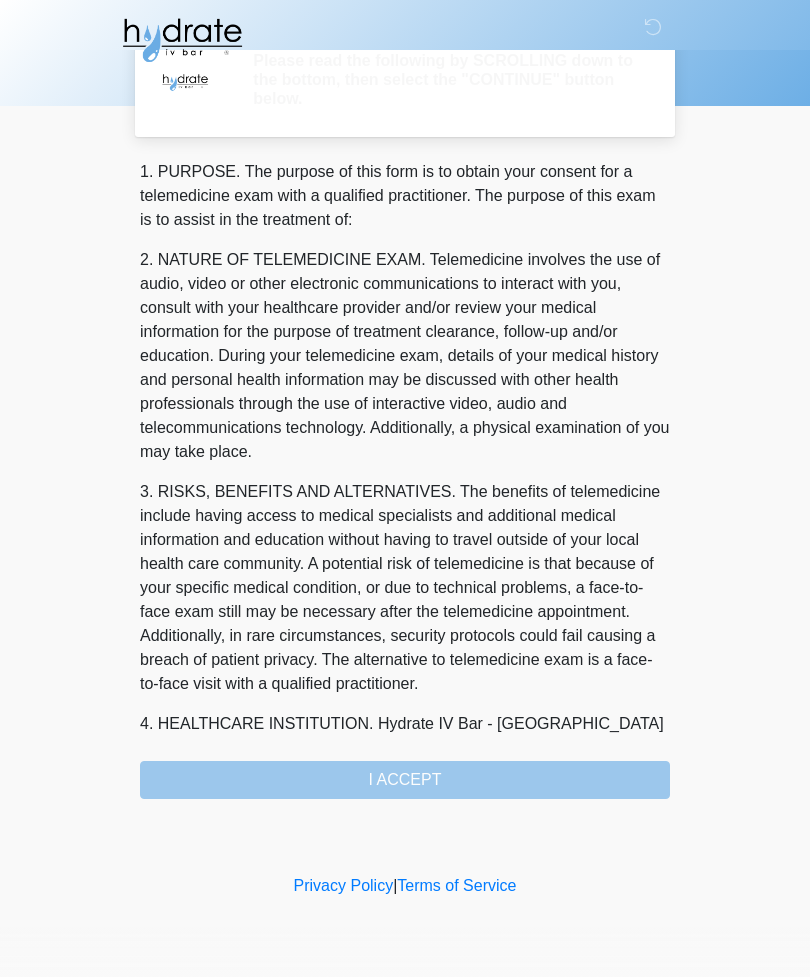 scroll, scrollTop: 0, scrollLeft: 0, axis: both 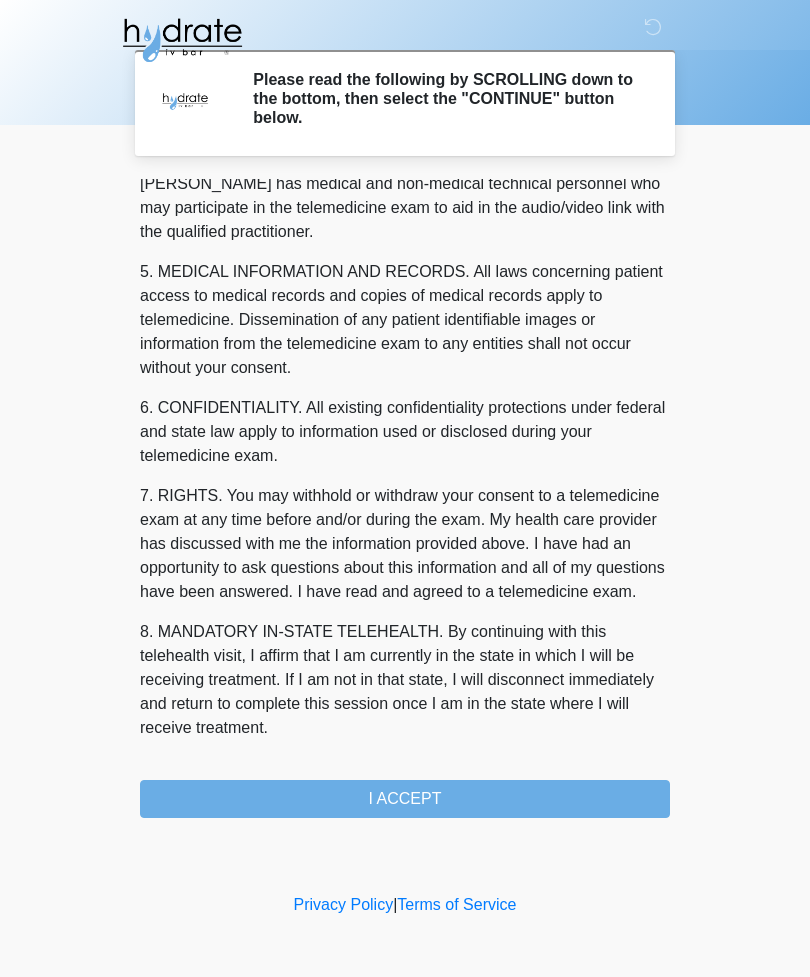 click on "I ACCEPT" at bounding box center (405, 799) 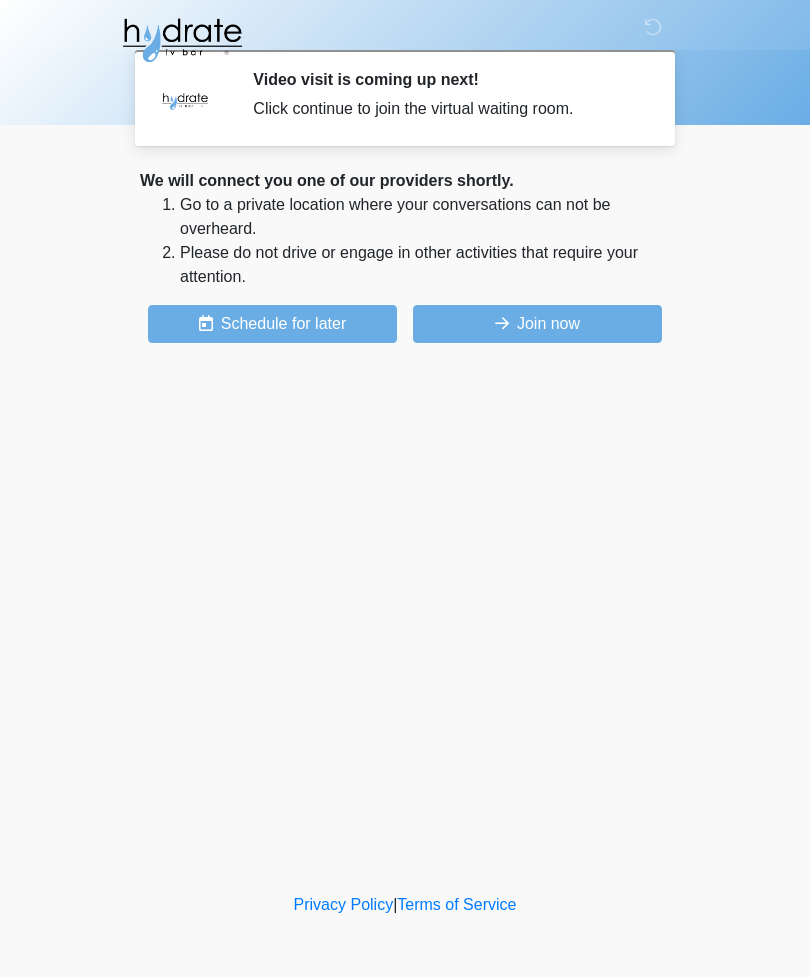 click on "Schedule for later" at bounding box center [272, 324] 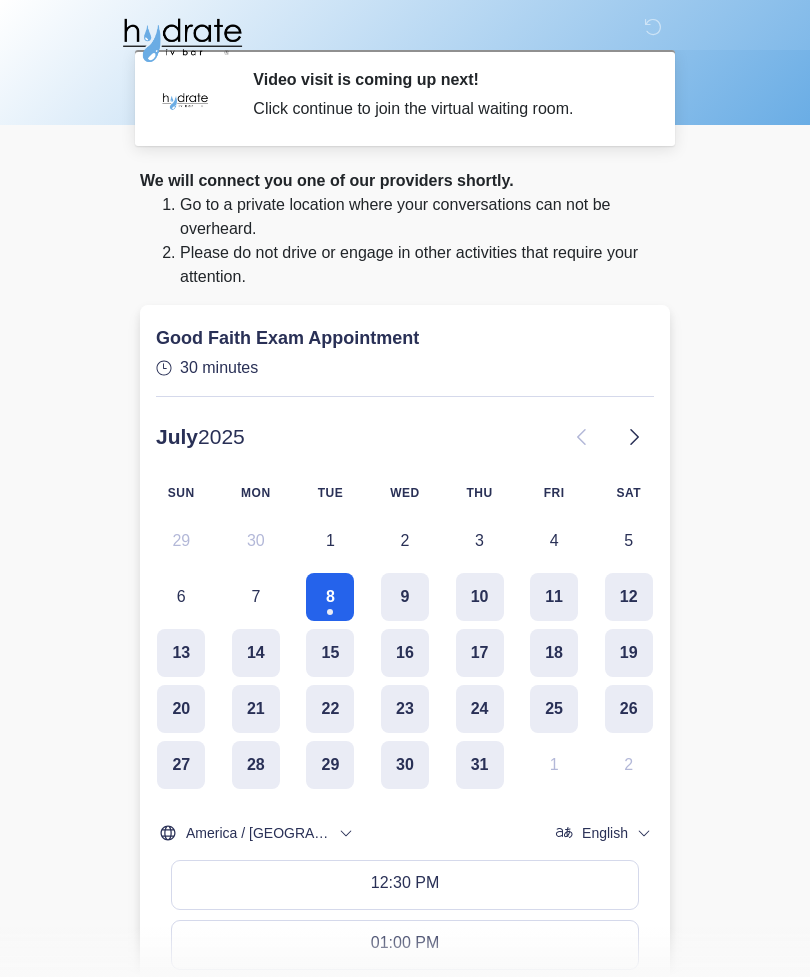 click on "‎ ‎ ‎
Video visit is coming up next!
Click continue to join the virtual waiting room.
Please connect to Wi-Fi now   Provide us with your contact info  Answer some questions about your medical history  Complete a video call with one of our providers
This is the beginning of your  virtual Good Faith Exam .  ﻿﻿﻿﻿﻿﻿﻿﻿ This step is necessary to provide official medical clearance and documentation for your upcoming treatment(s).   ﻿﻿﻿﻿﻿﻿To begin, ﻿﻿﻿﻿﻿﻿ press the continue button below and answer all questions with honesty.
Continue
Please be sure your device is connected to a Wi-Fi Network for quicker service.  .
Continue" at bounding box center [405, 488] 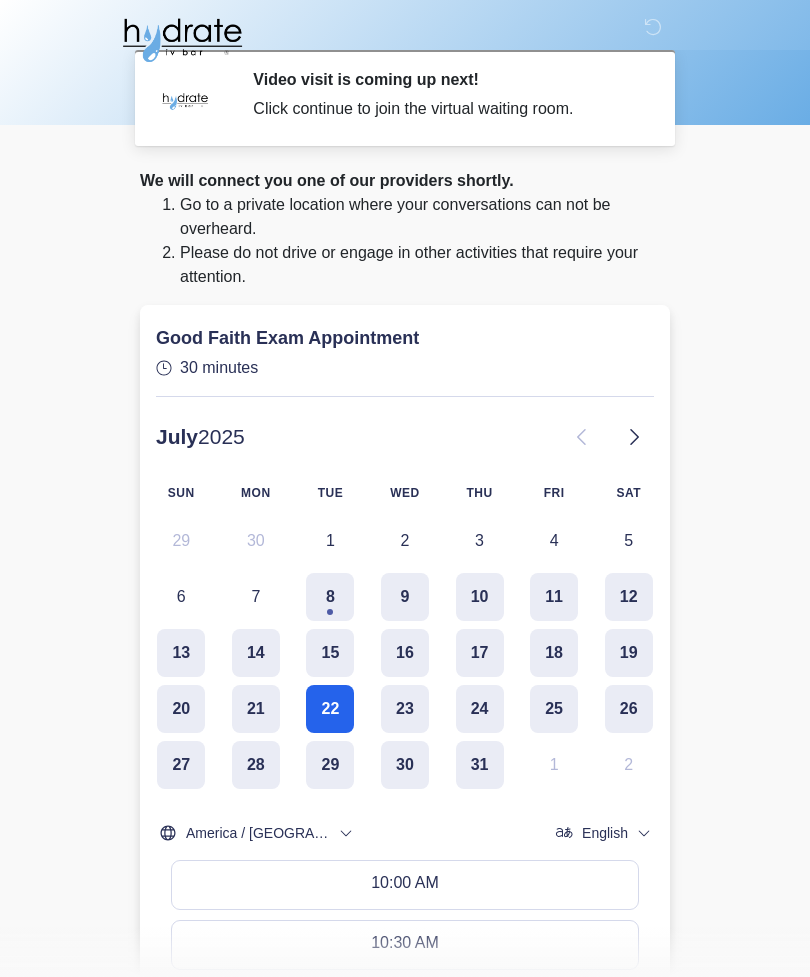click 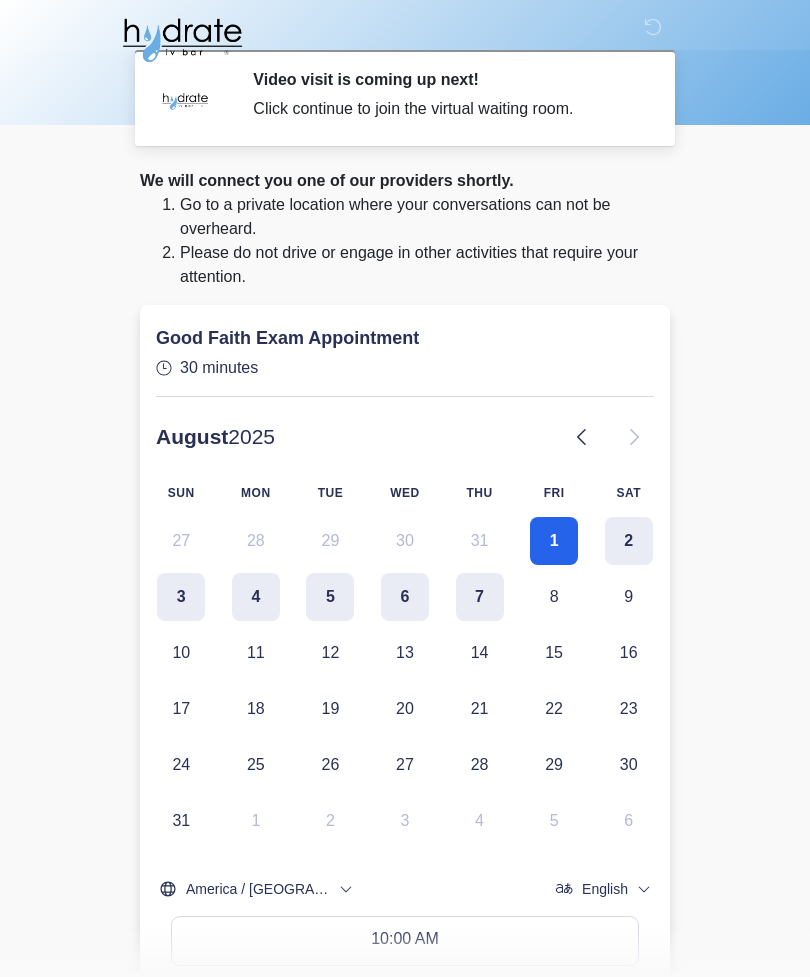 click 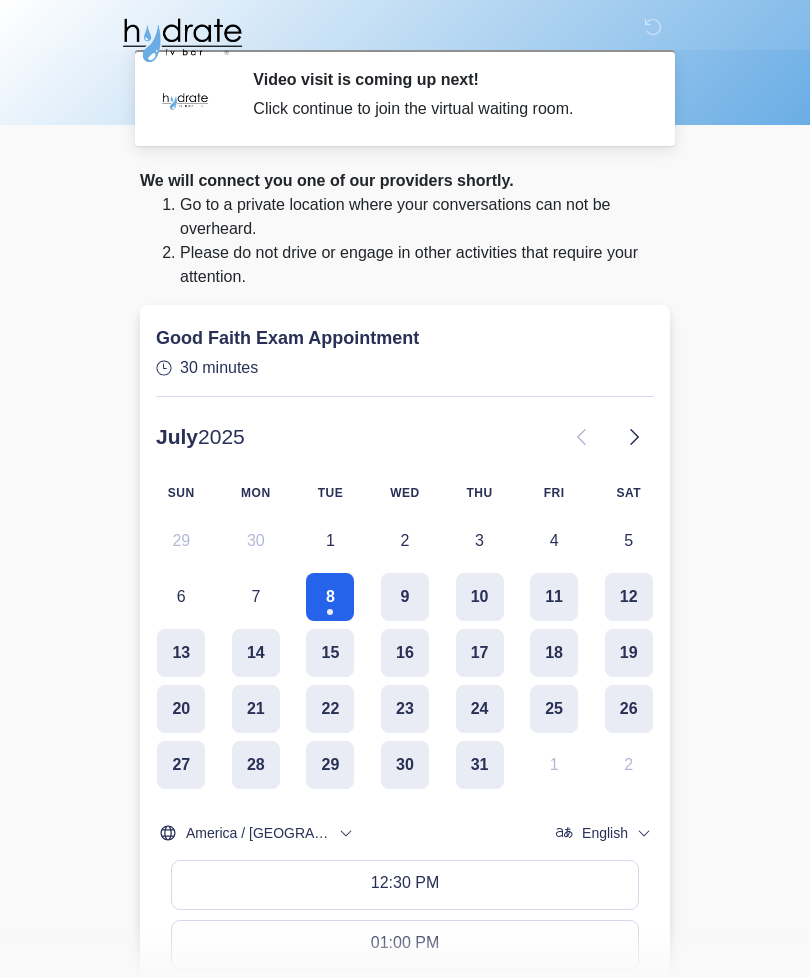 click on "12:30 PM" at bounding box center [405, 885] 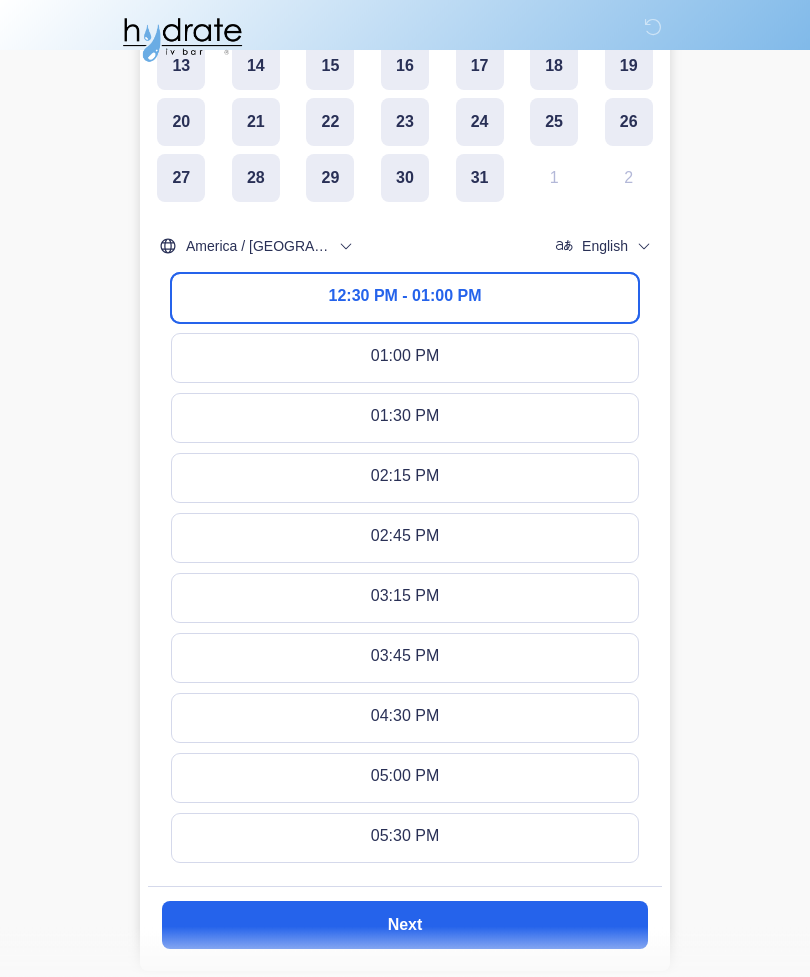 scroll, scrollTop: 668, scrollLeft: 0, axis: vertical 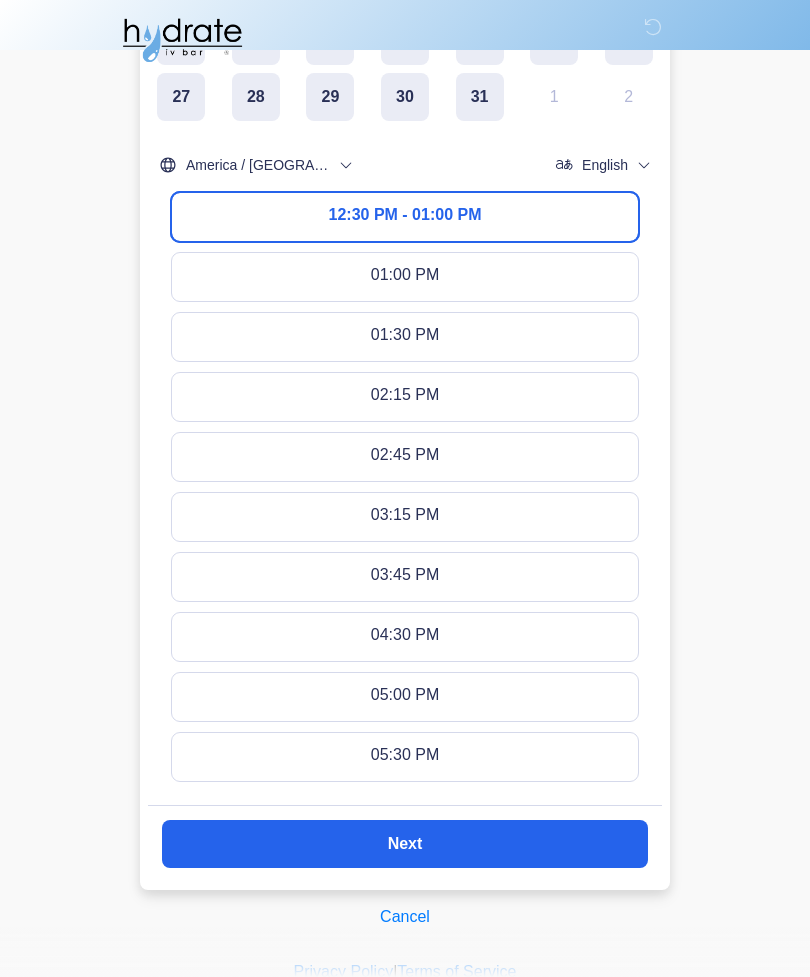 click on "Next" 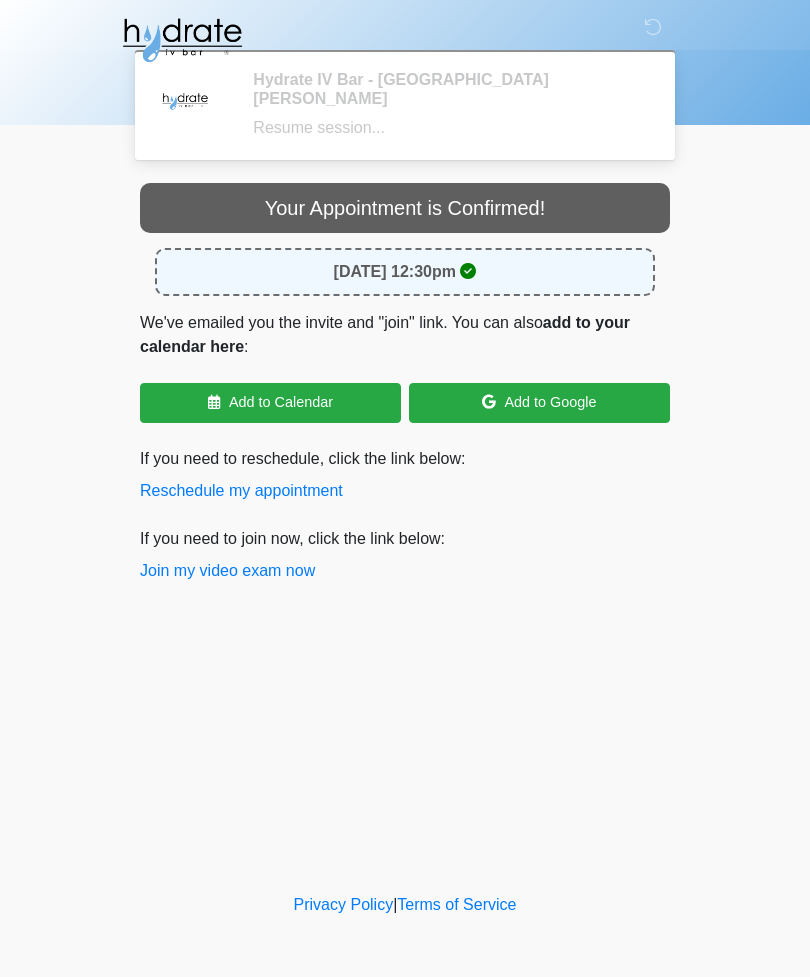 scroll, scrollTop: 0, scrollLeft: 0, axis: both 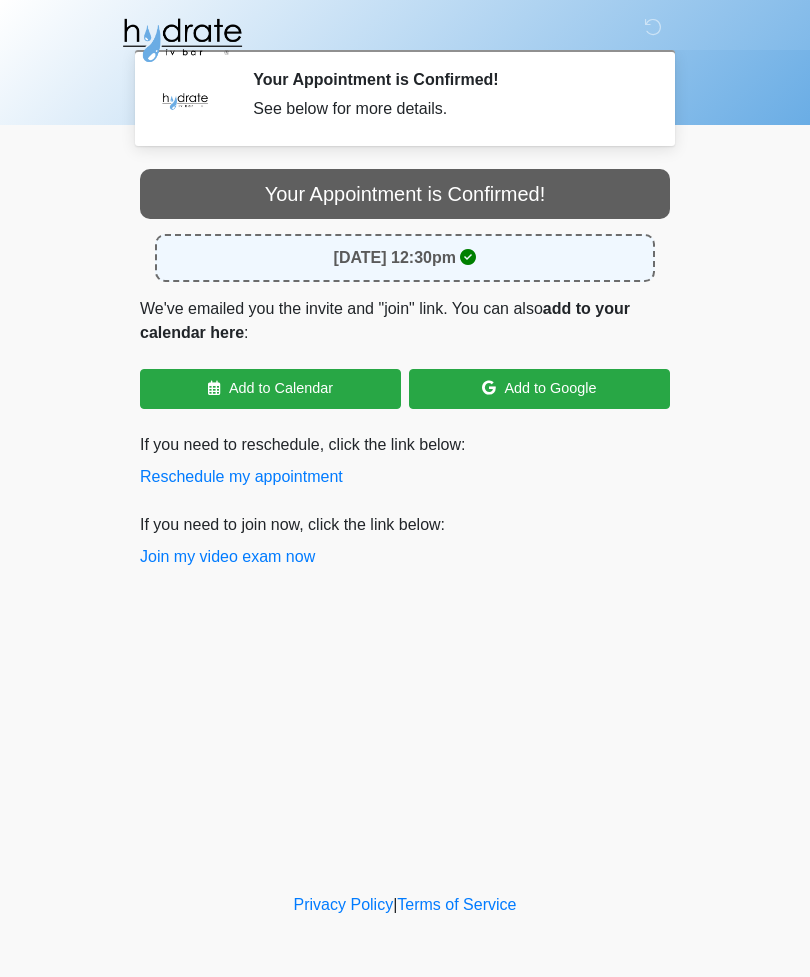click on "Join my video exam now" at bounding box center [227, 557] 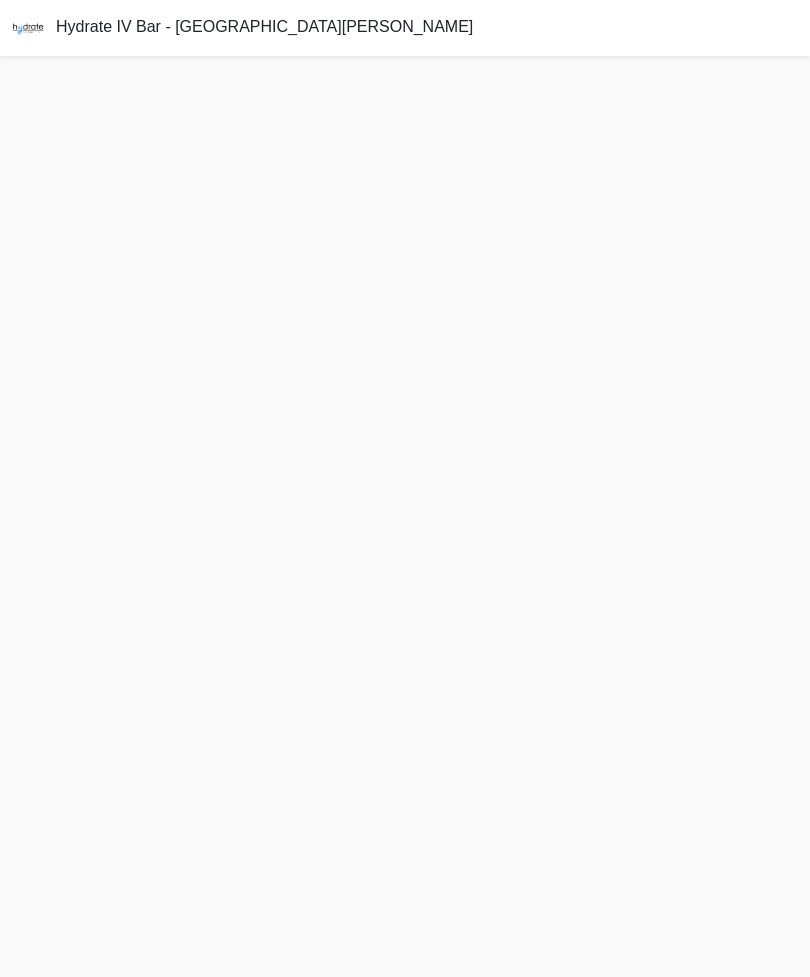 scroll, scrollTop: 0, scrollLeft: 0, axis: both 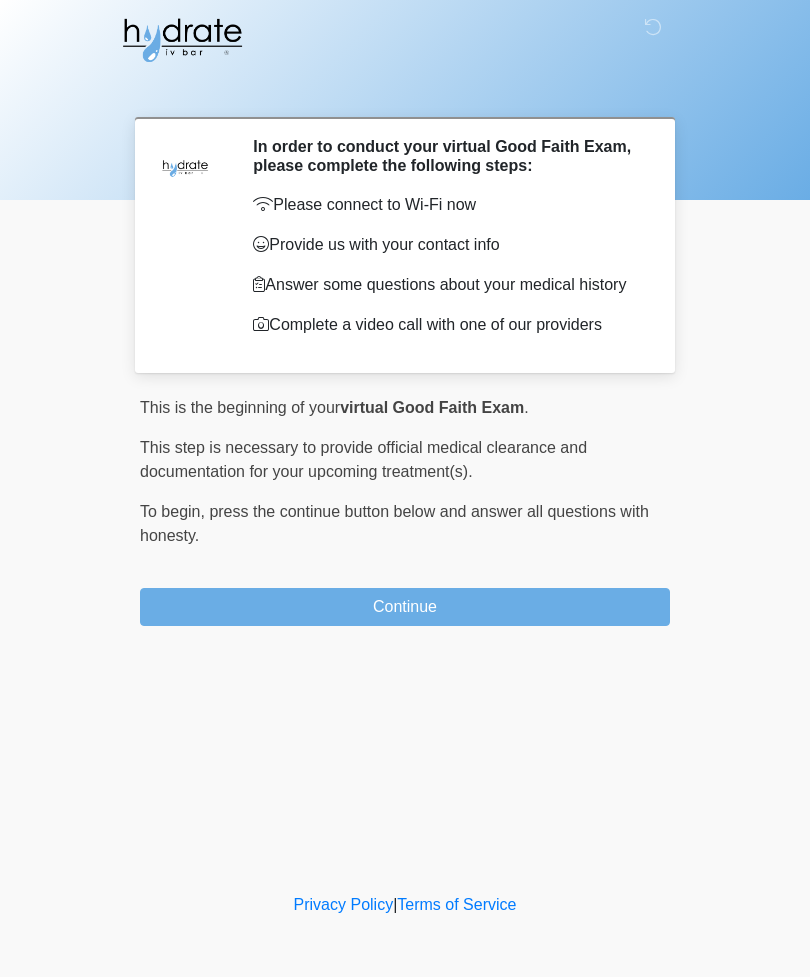 click on "Continue" at bounding box center (405, 607) 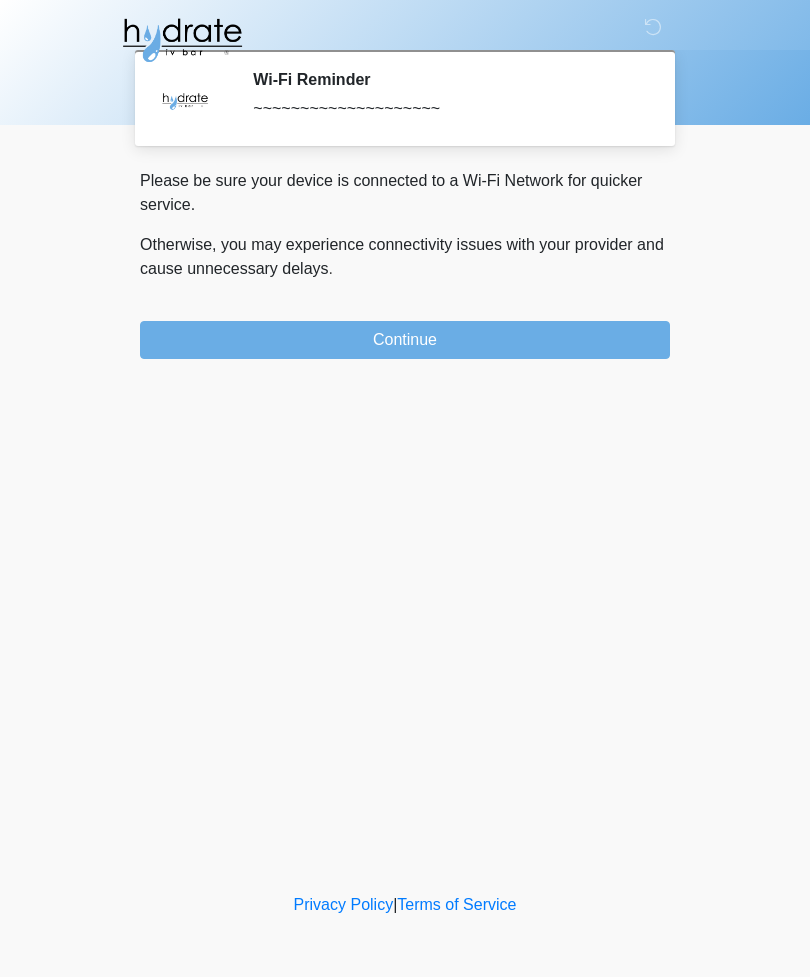 click on "Continue" at bounding box center (405, 340) 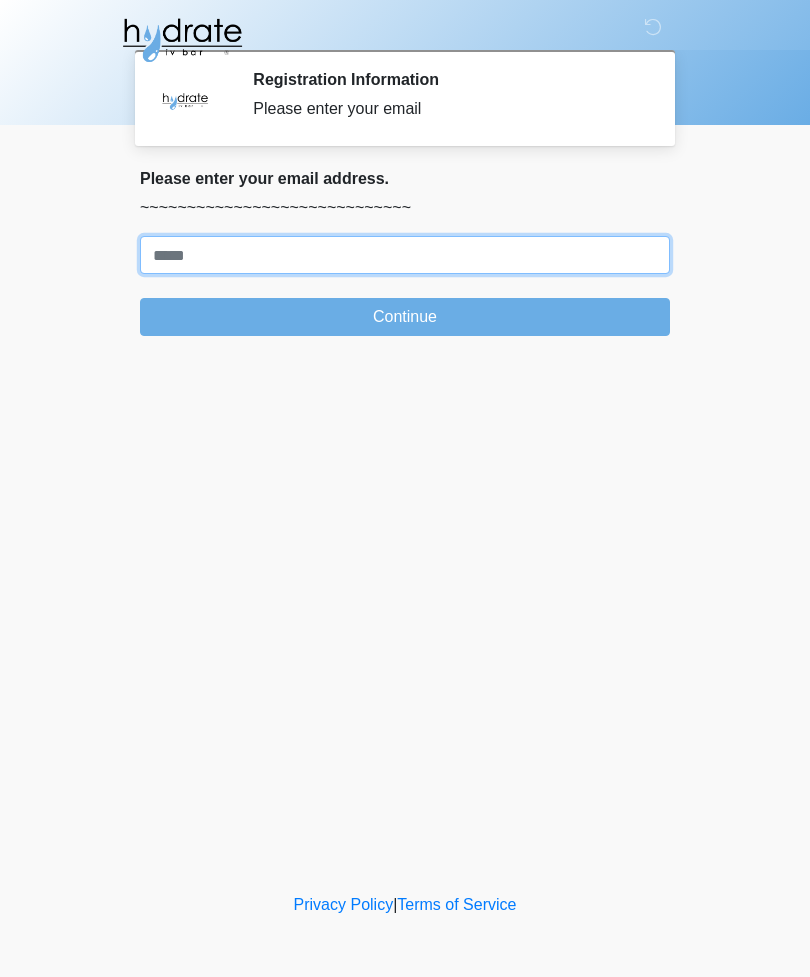 click on "Where should we email your treatment plan?" at bounding box center (405, 255) 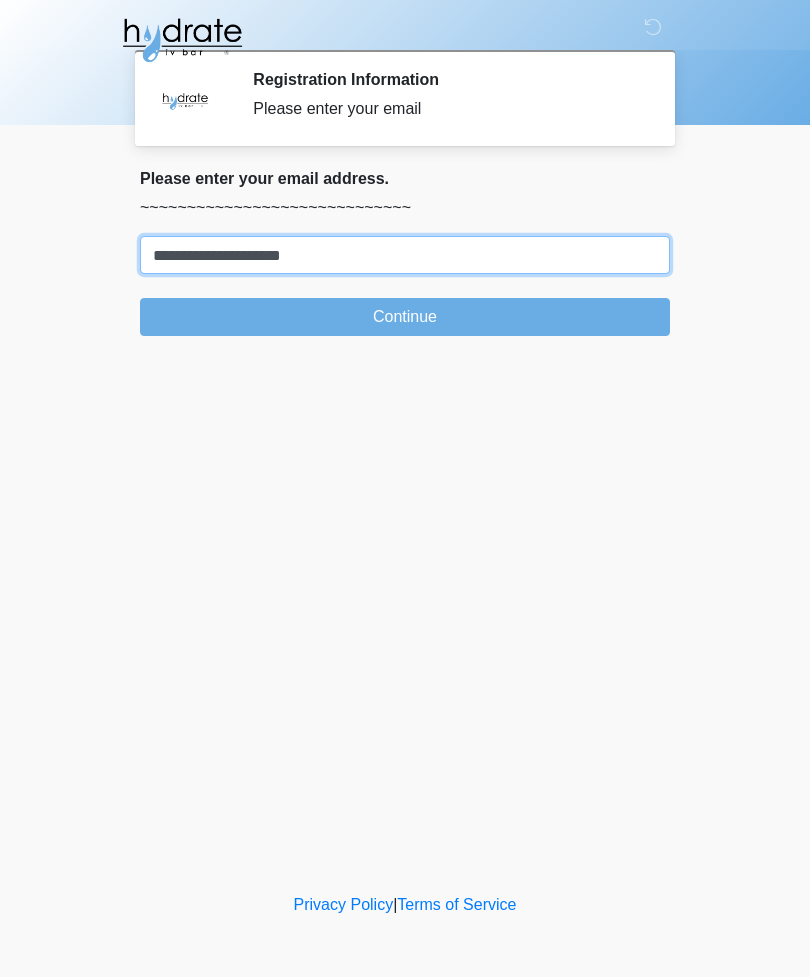 type on "**********" 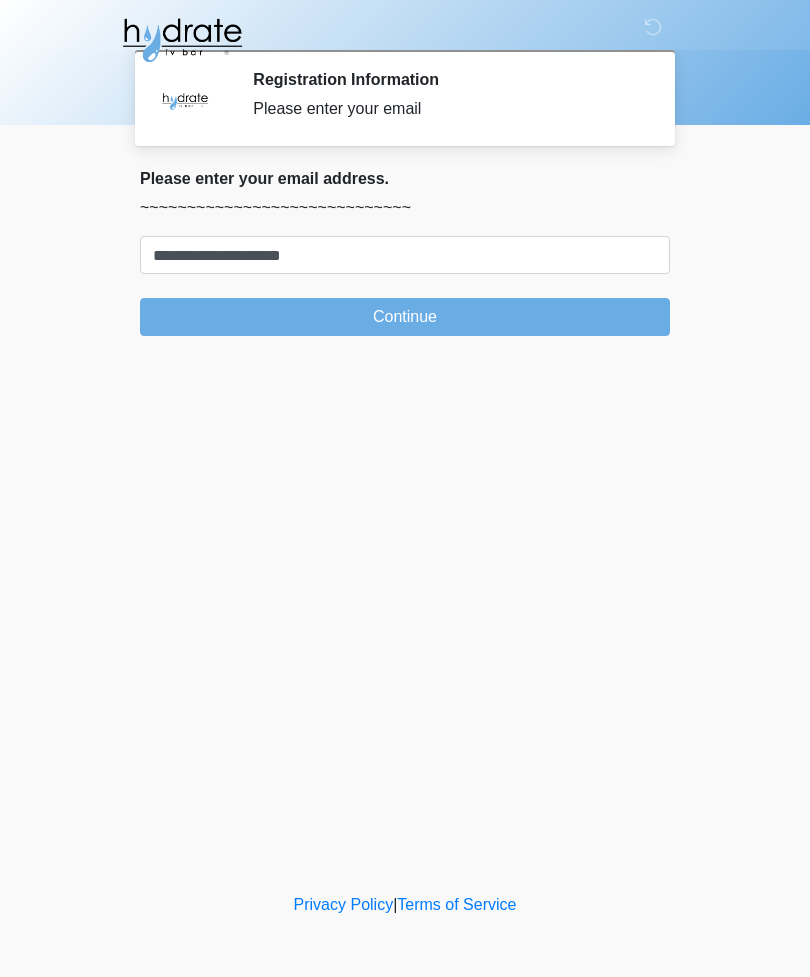 click on "Continue" at bounding box center (405, 317) 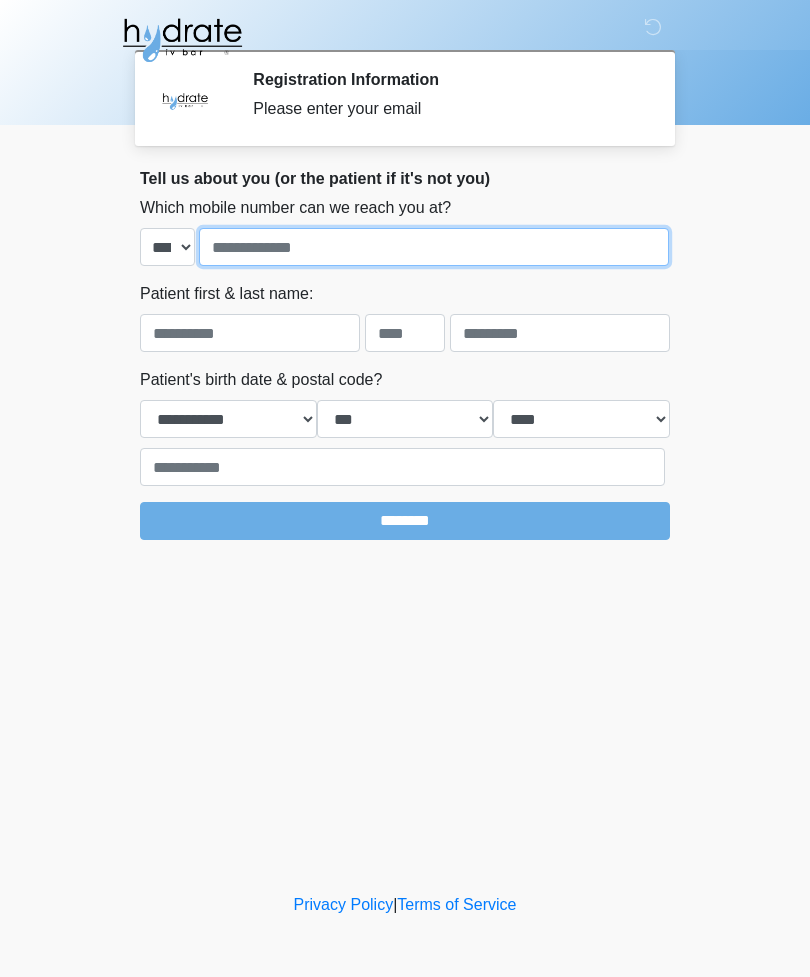 click at bounding box center [434, 247] 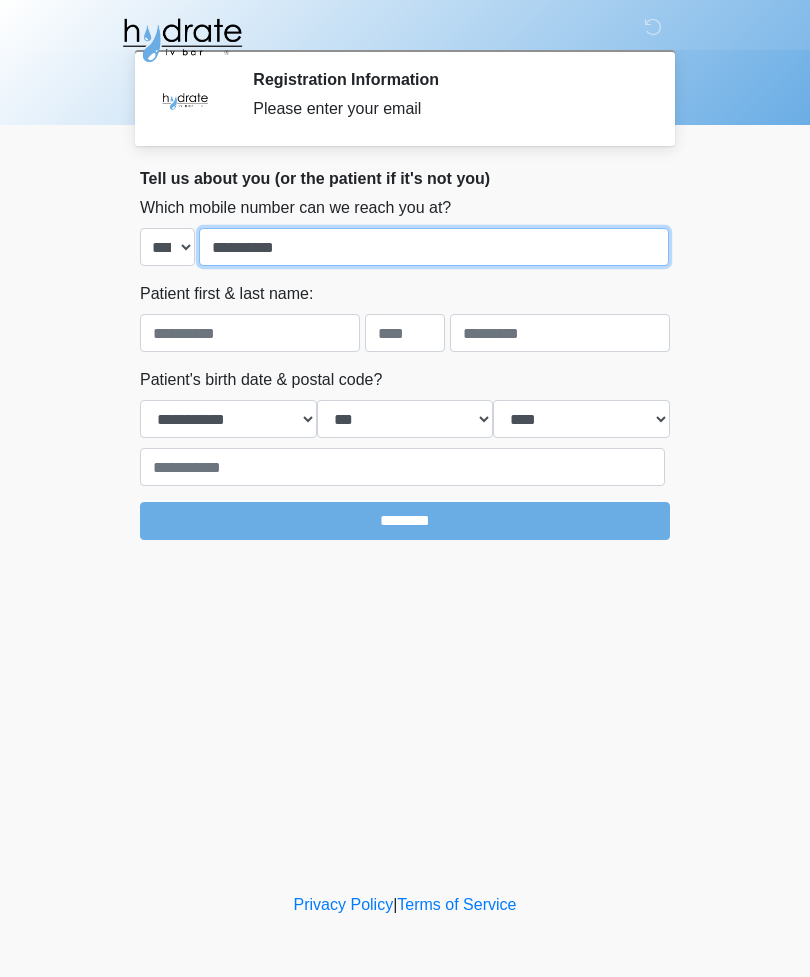 type on "**********" 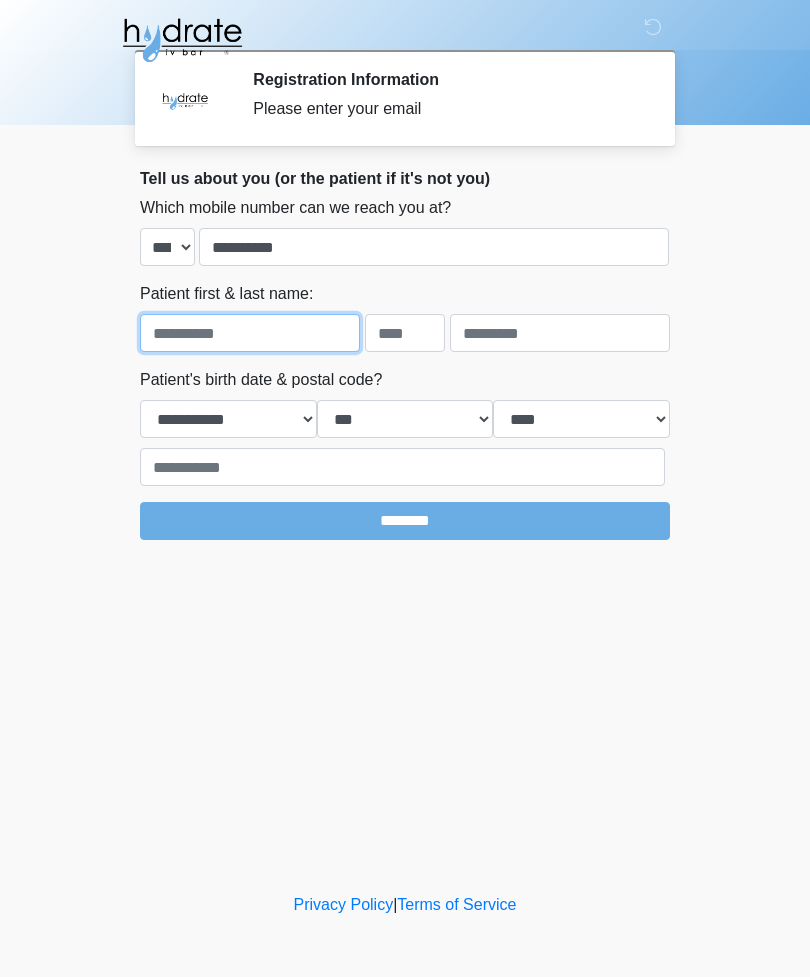 click at bounding box center [250, 333] 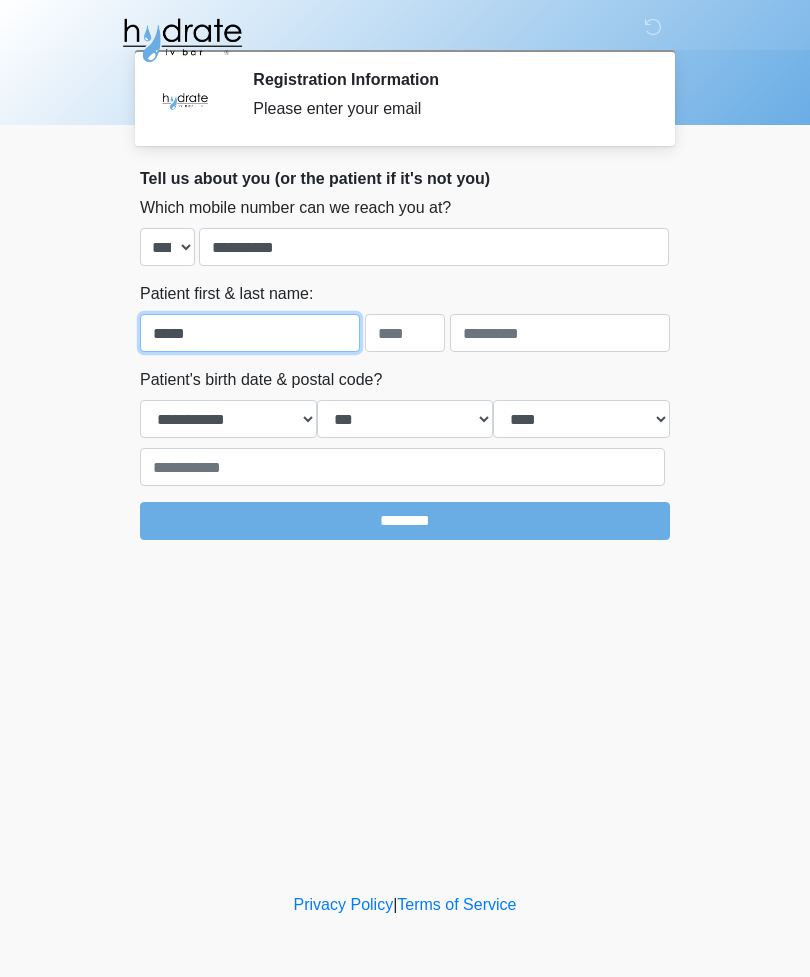 type on "*****" 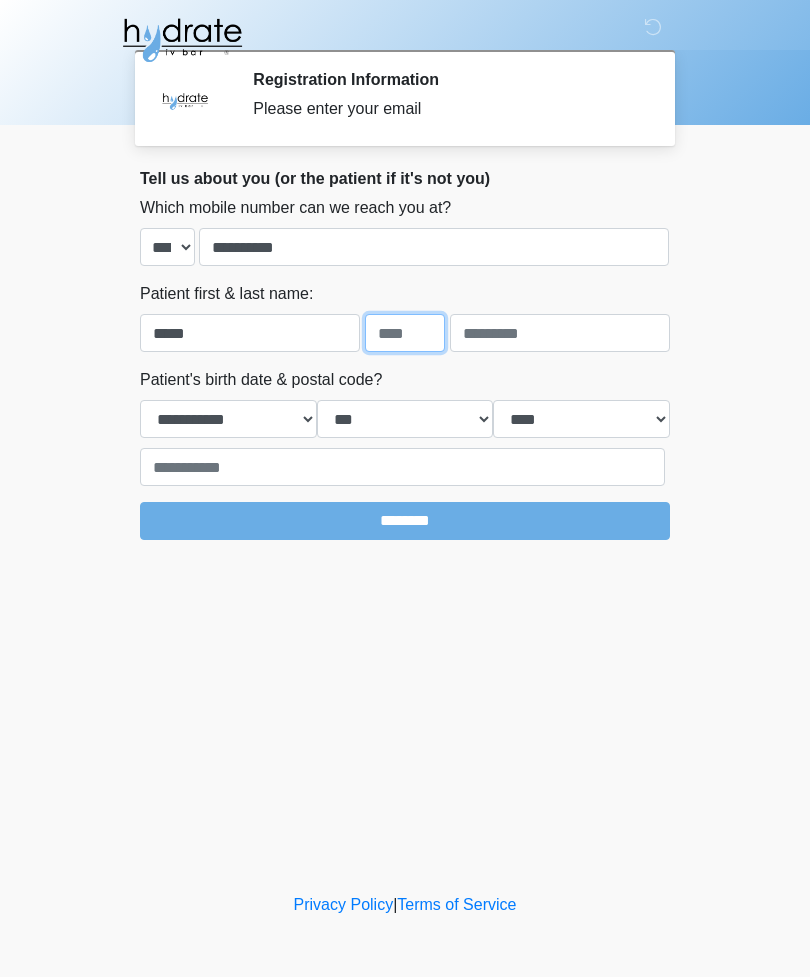 click at bounding box center (405, 333) 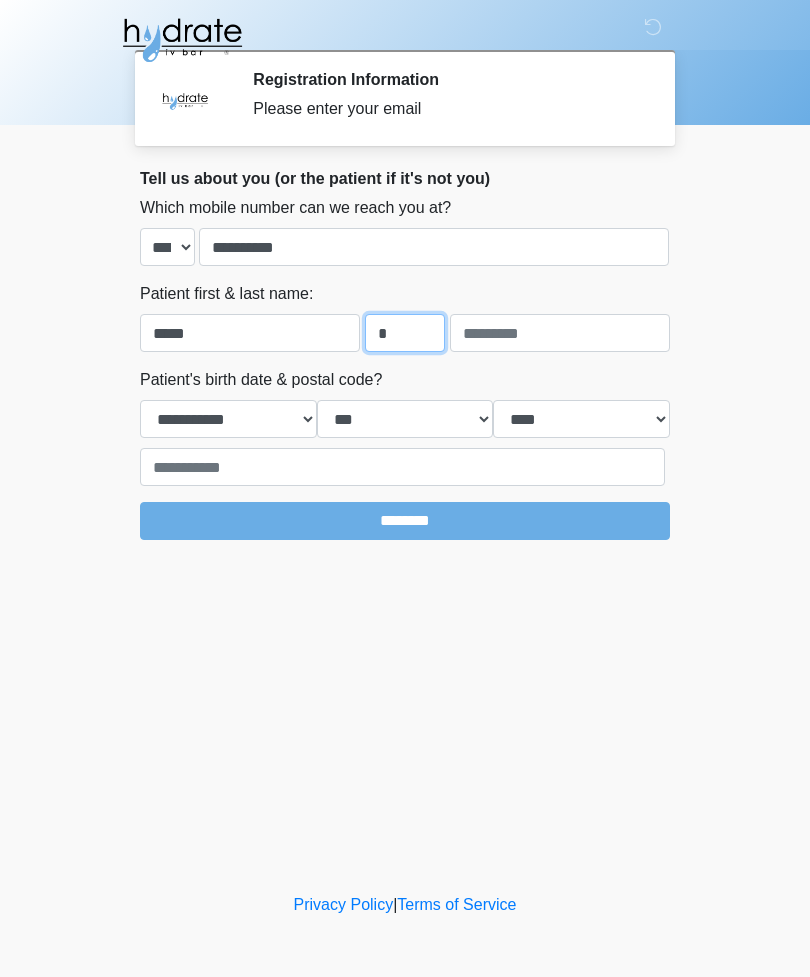 type on "*" 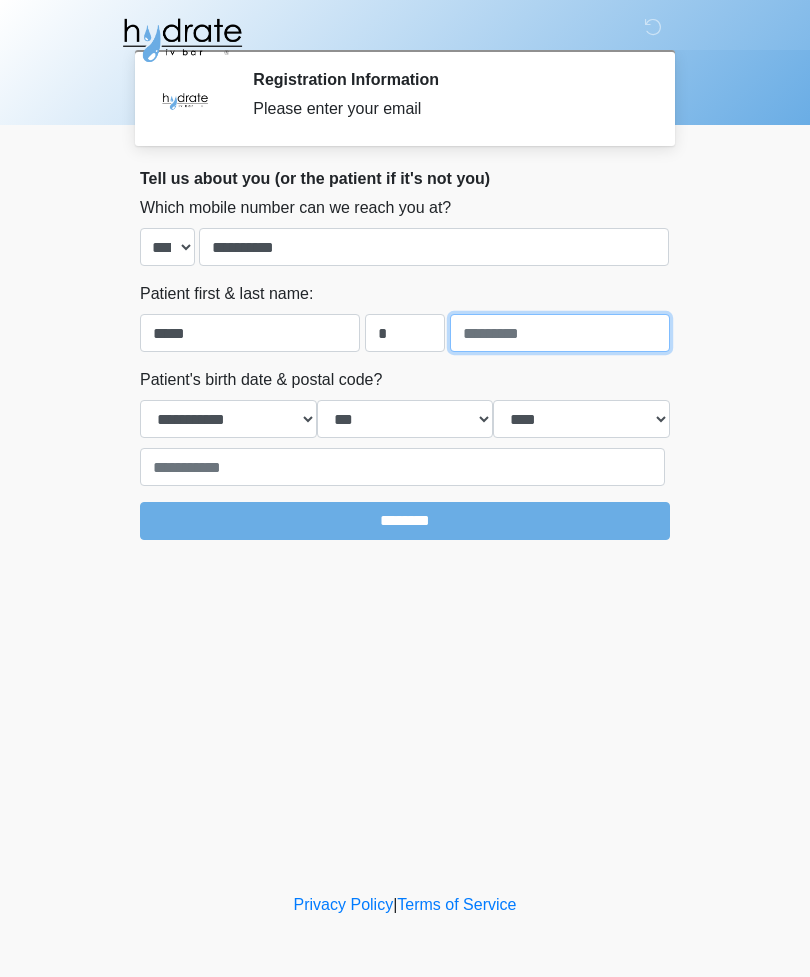 click at bounding box center [560, 333] 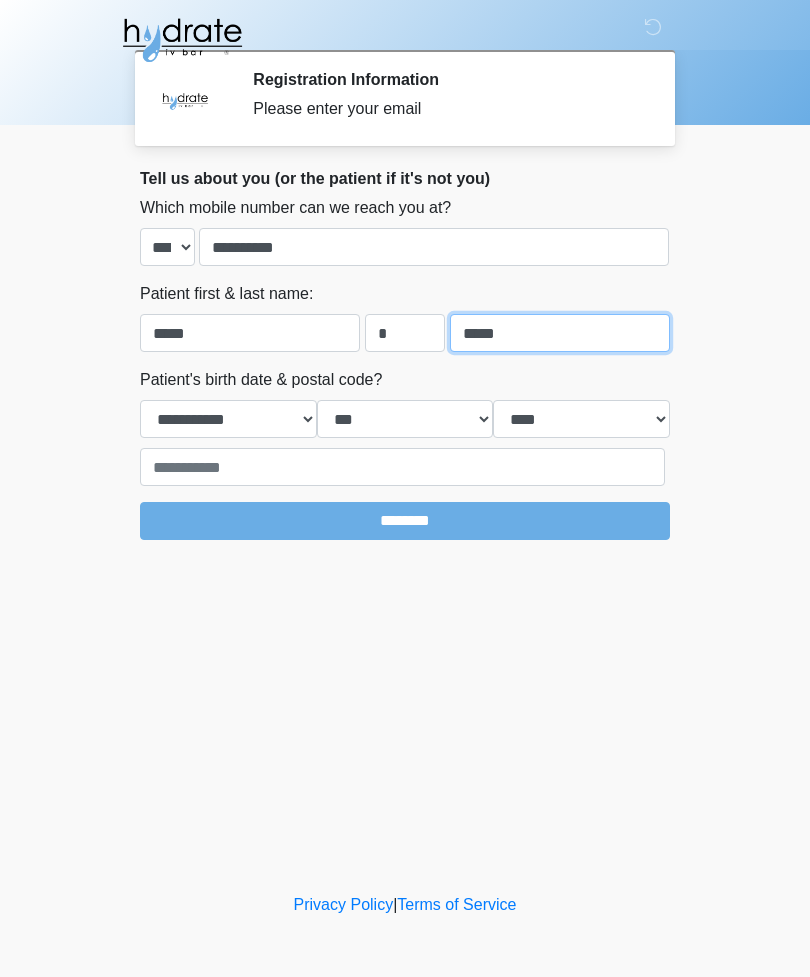 type on "*****" 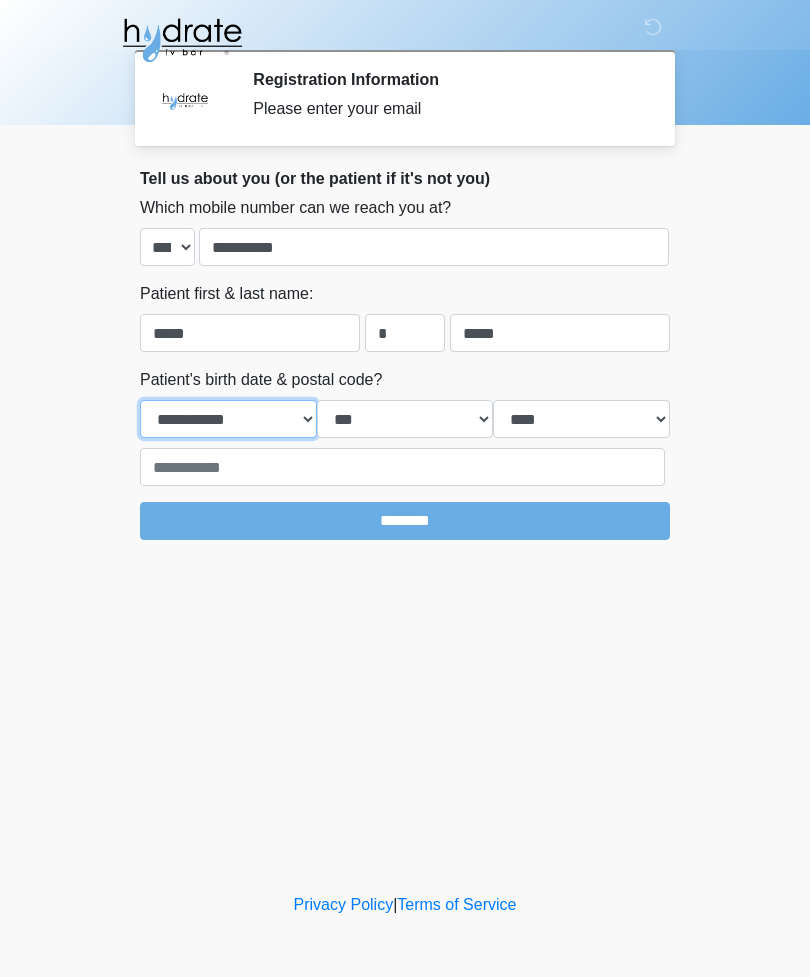 click on "**********" at bounding box center (228, 419) 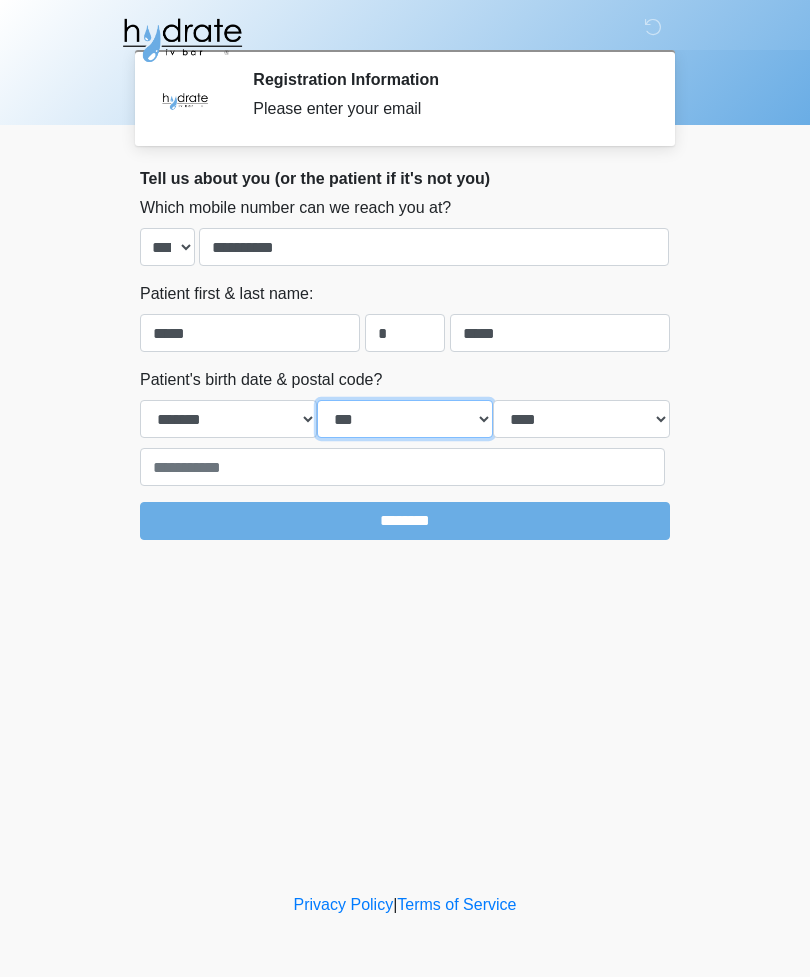 click on "***
*
*
*
*
*
*
*
*
*
**
**
**
**
**
**
**
**
**
**
**
**
**
**
**
**
**
**
**
**
**
**" at bounding box center [405, 419] 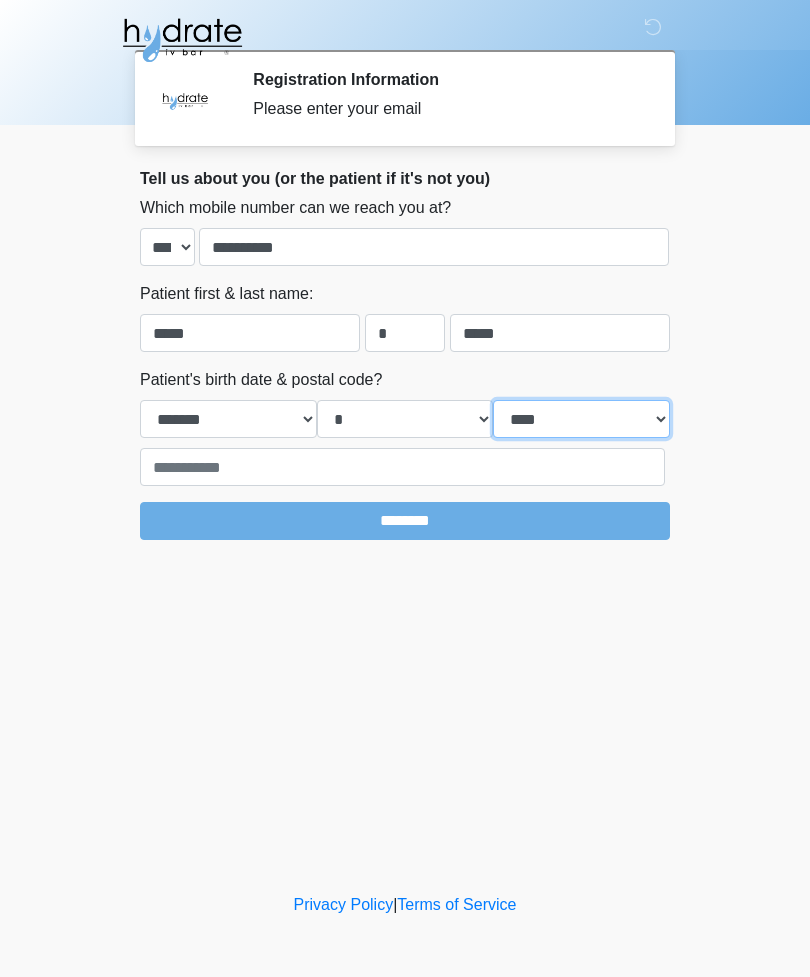 click on "****
****
****
****
****
****
****
****
****
****
****
****
****
****
****
****
****
****
****
****
****
****
****
****
****
****
****
****
****
****
****
****
****
****
****
****
****
****
****
****
****
****
****
****
****
****
****
****
****
****
****
****
****
****
****
****
****
****
****
****
****
****
****
****
****
****
****
****
****
****
****
****
****
****
****
****
****
****
****
****
****
****
****
****
****
****
****
****
****
****
****
****
****
****
****
****
****
****
****
****
****
****" at bounding box center [581, 419] 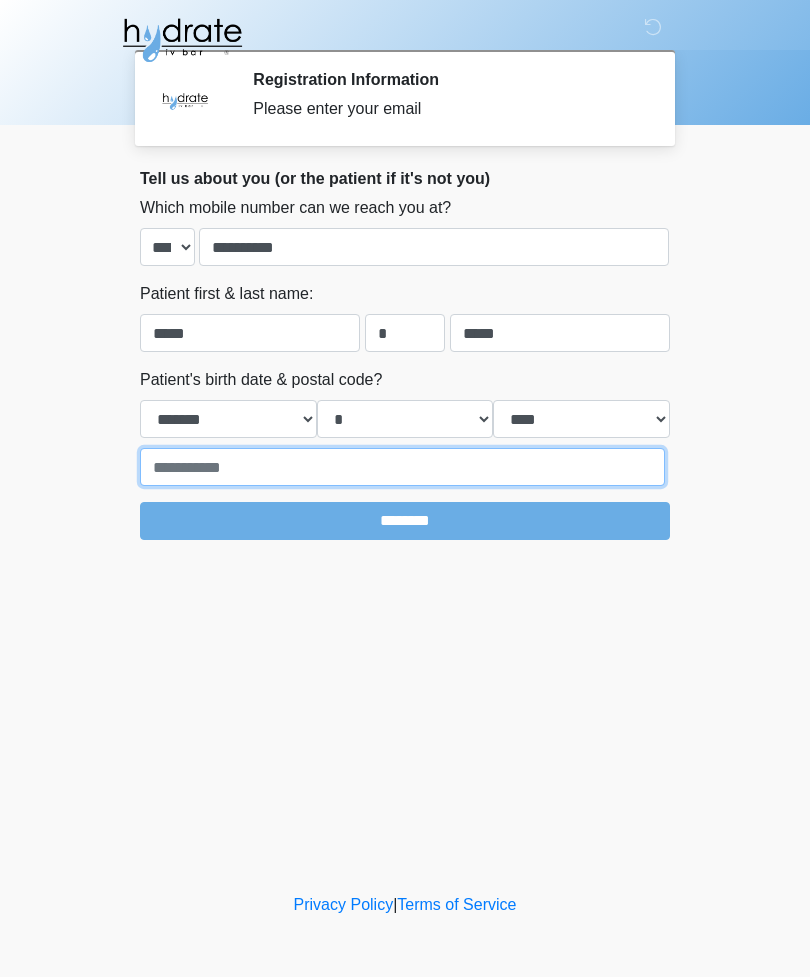 click at bounding box center [402, 467] 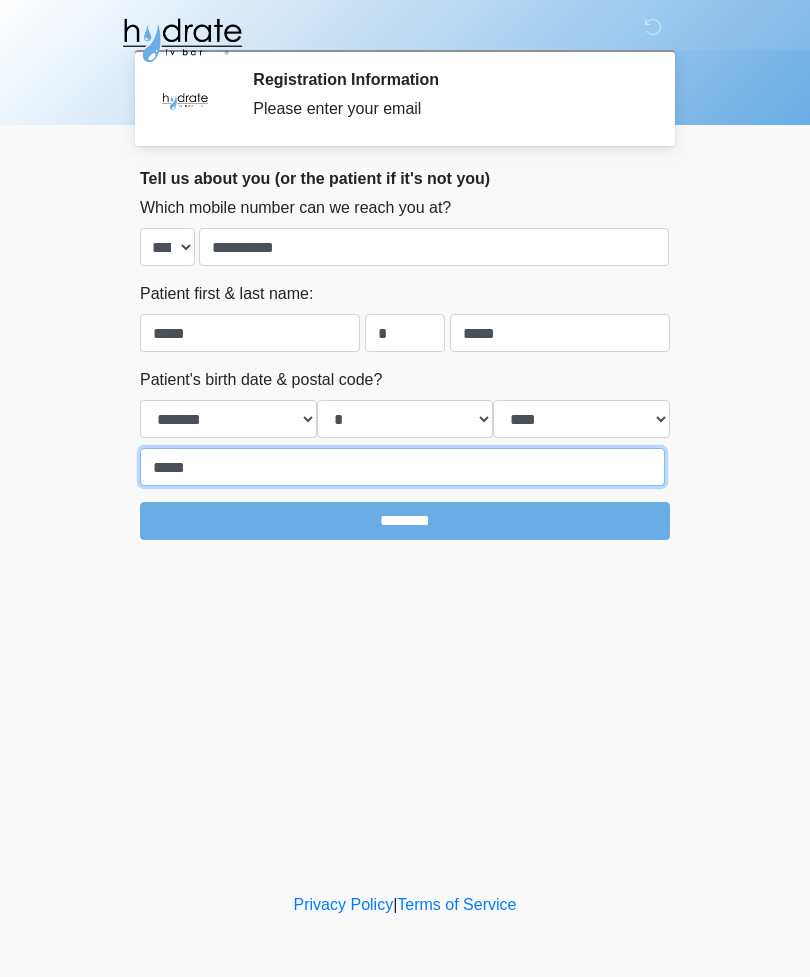type on "*****" 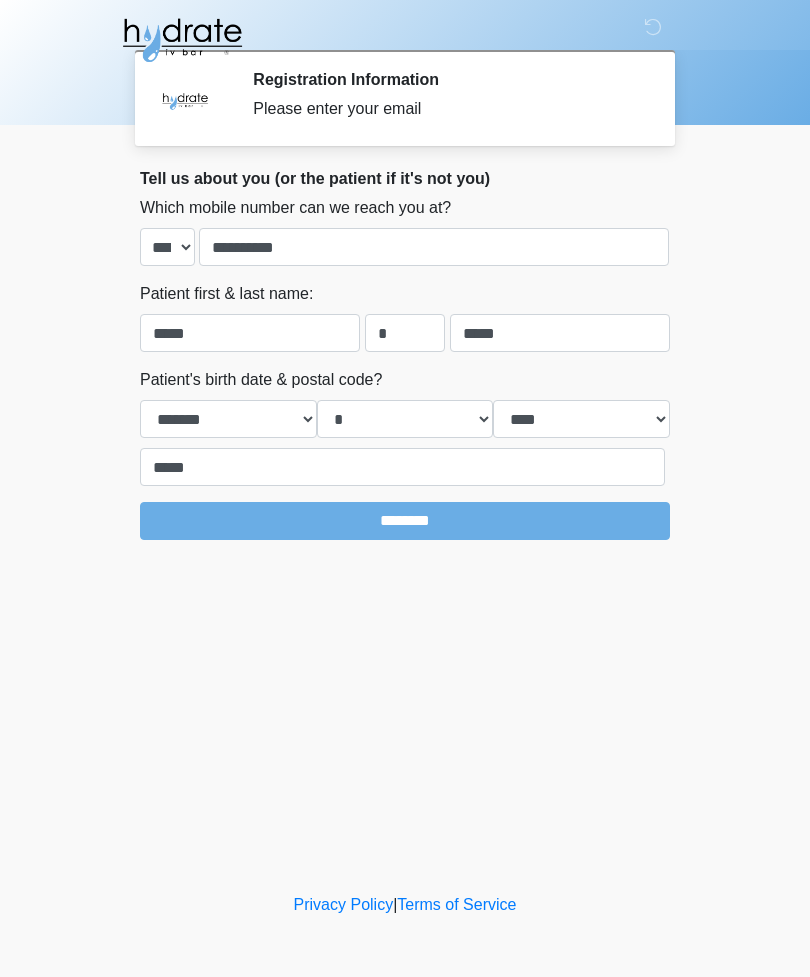 click on "********" at bounding box center [405, 521] 